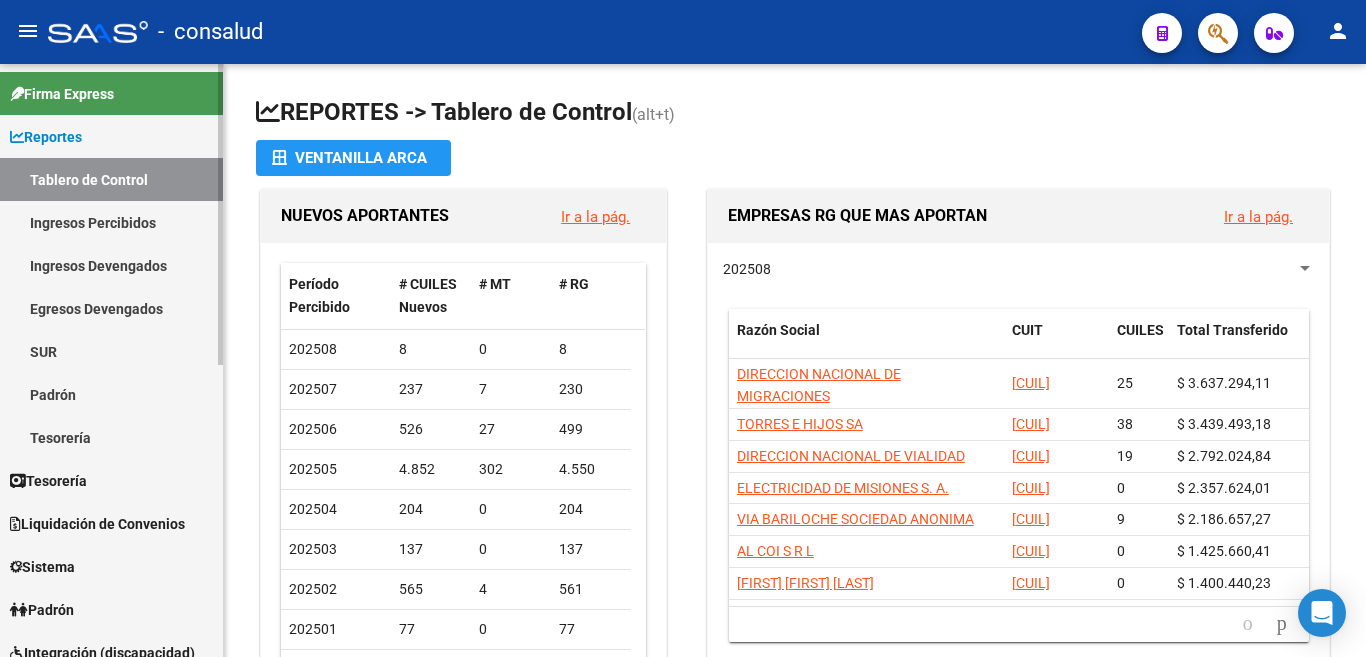 scroll, scrollTop: 0, scrollLeft: 0, axis: both 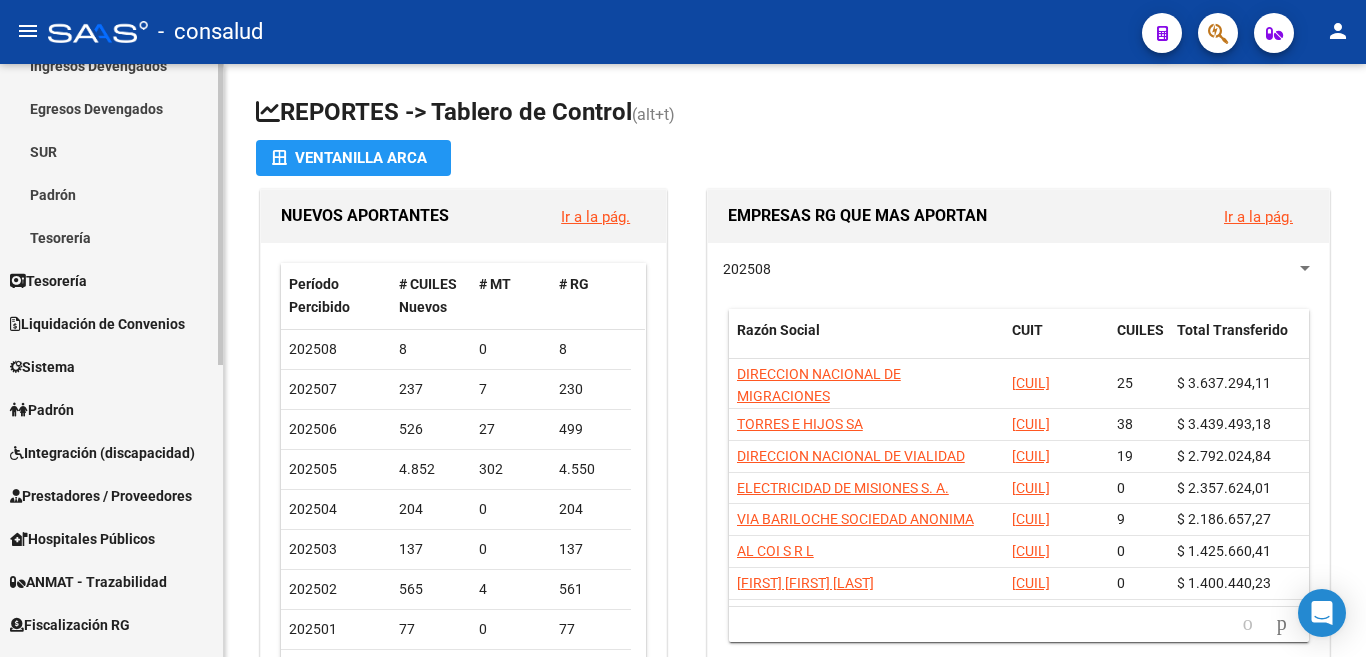 click on "Padrón" at bounding box center [42, 410] 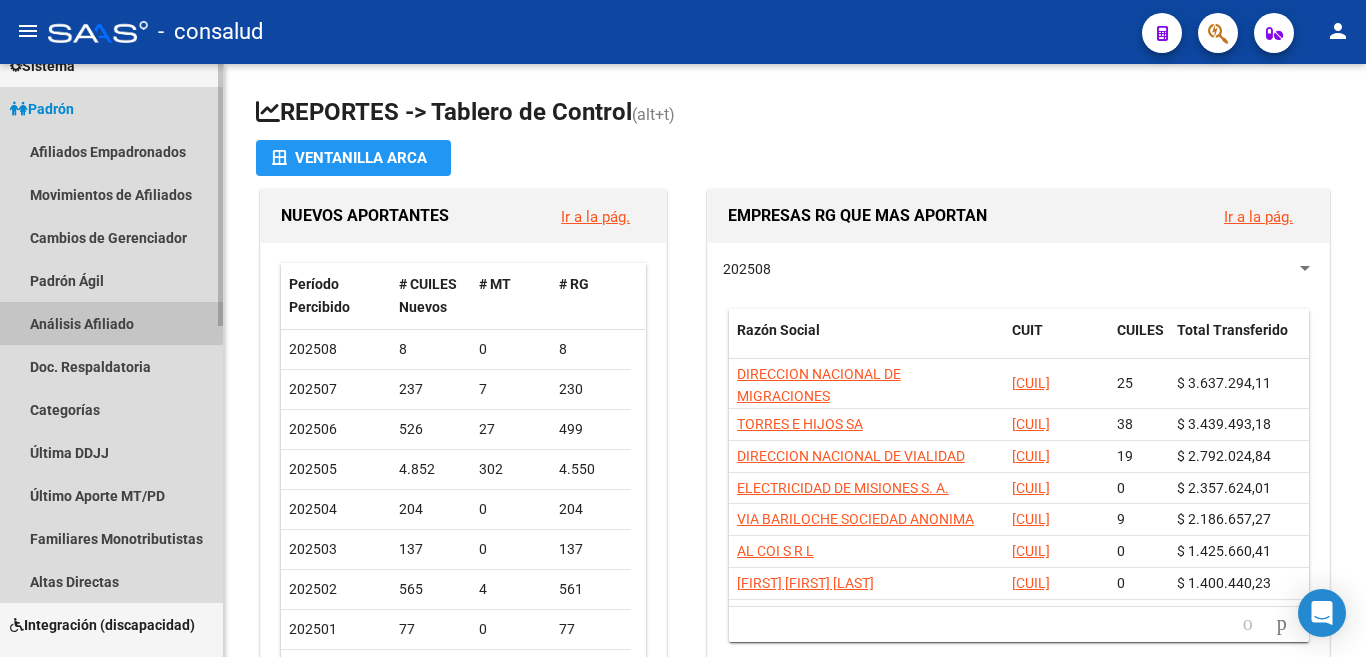 click on "Análisis Afiliado" at bounding box center [111, 323] 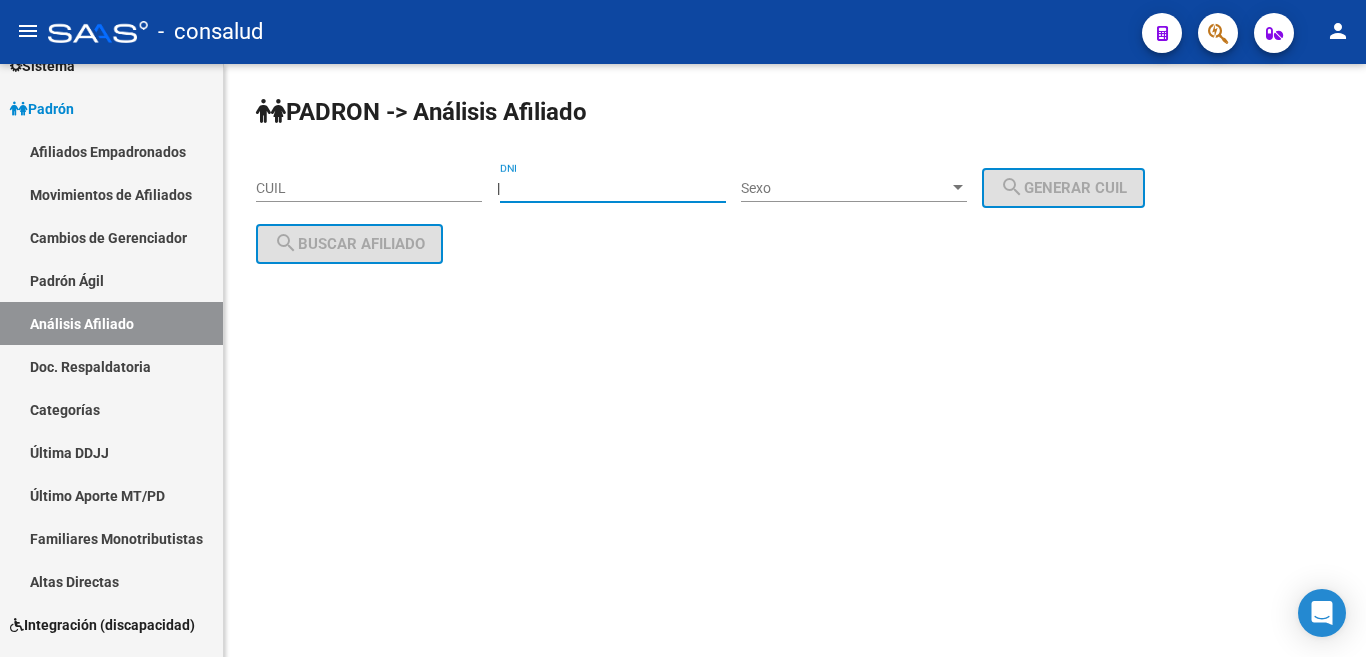 click on "DNI" at bounding box center (613, 188) 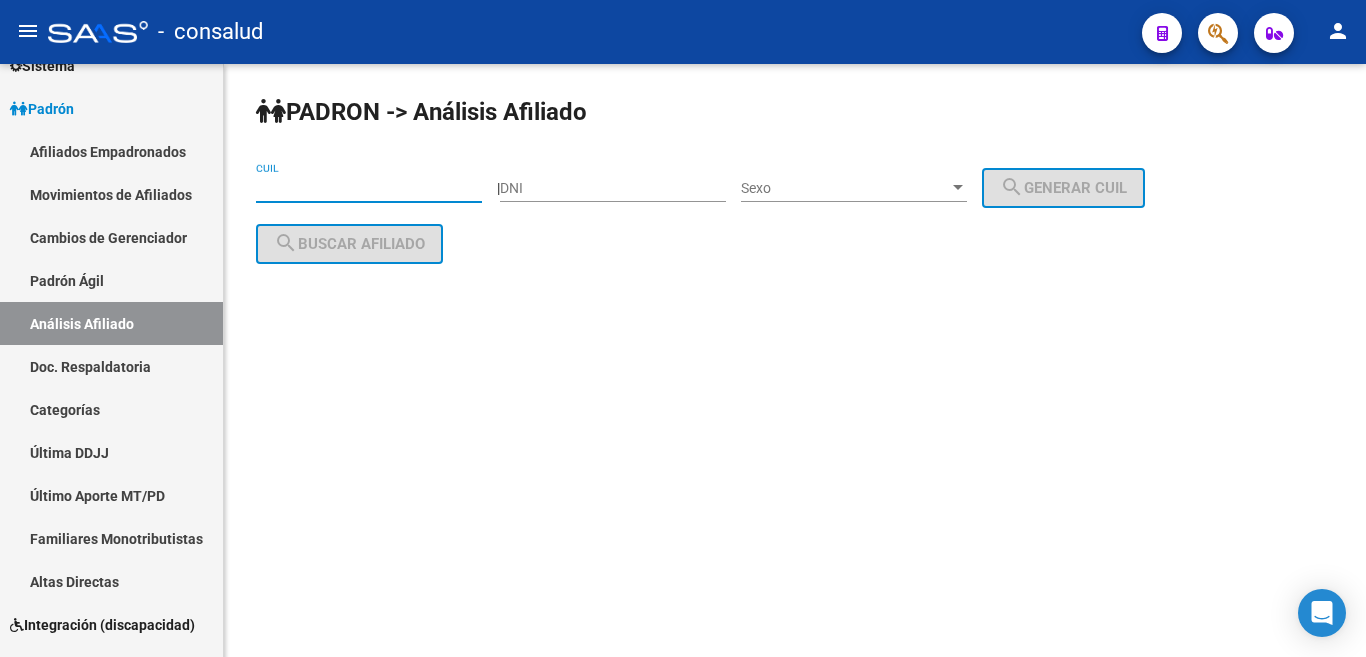click on "CUIL" at bounding box center (369, 188) 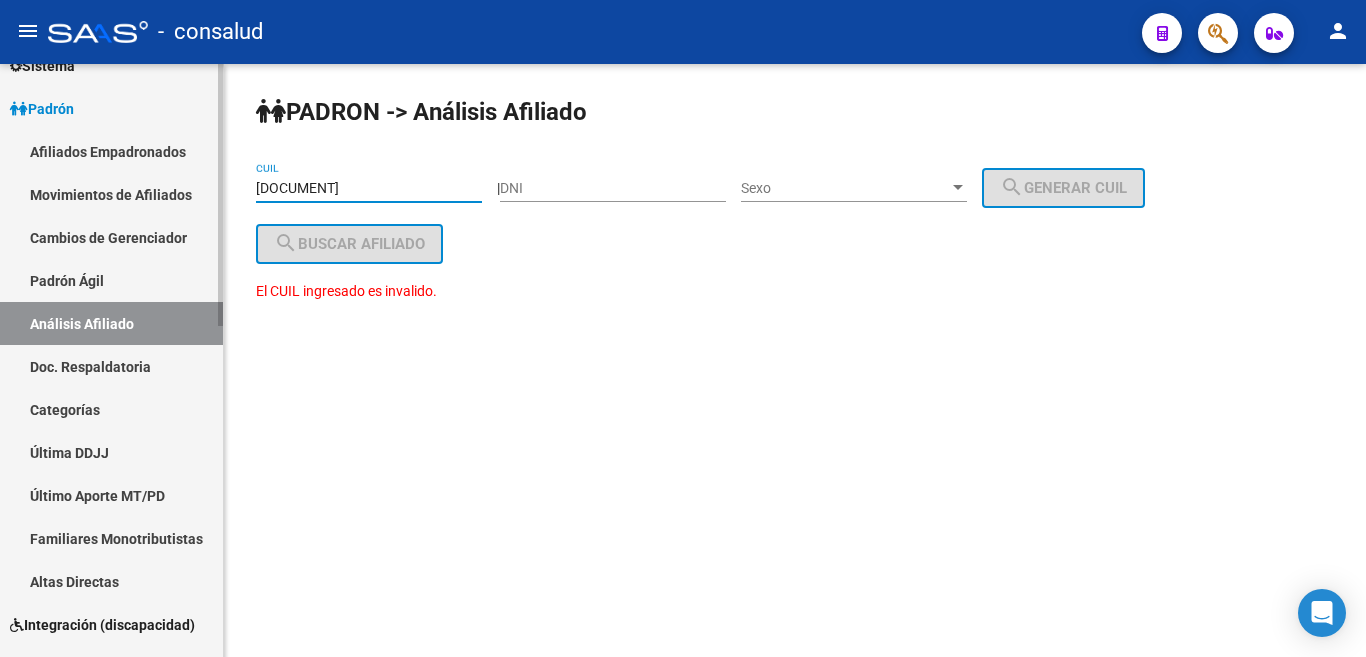 drag, startPoint x: 345, startPoint y: 182, endPoint x: 22, endPoint y: 224, distance: 325.7192 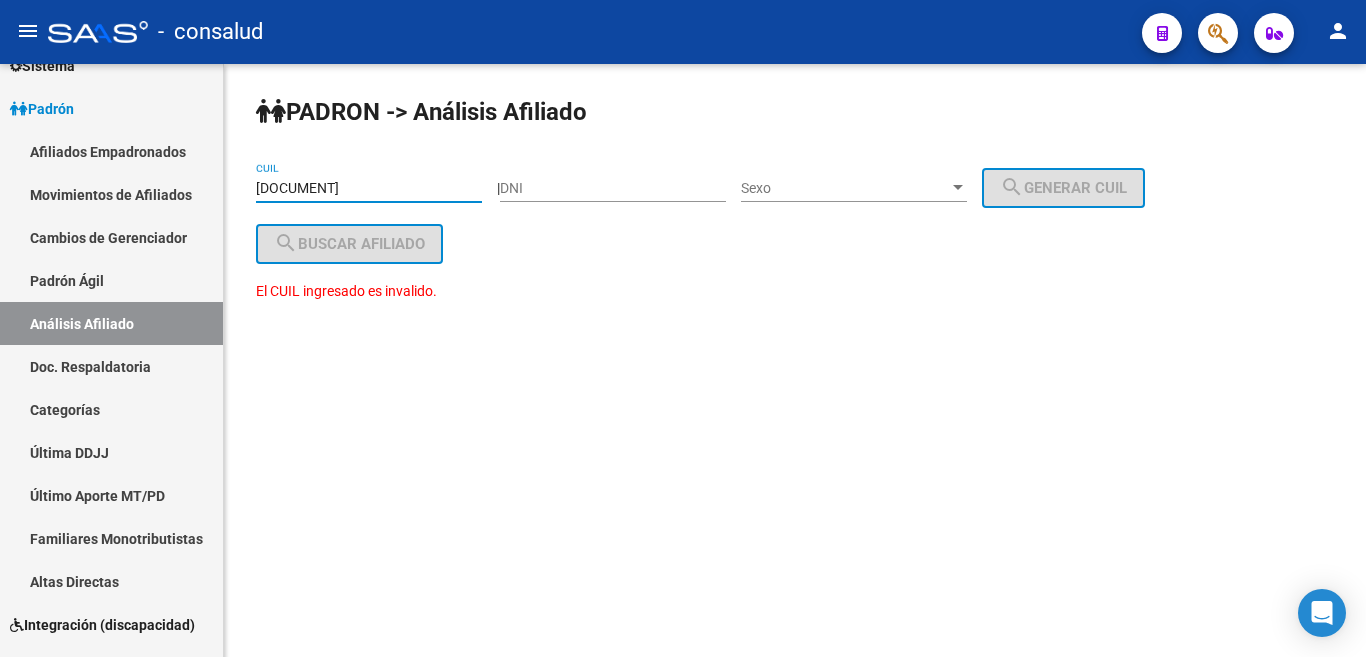 type 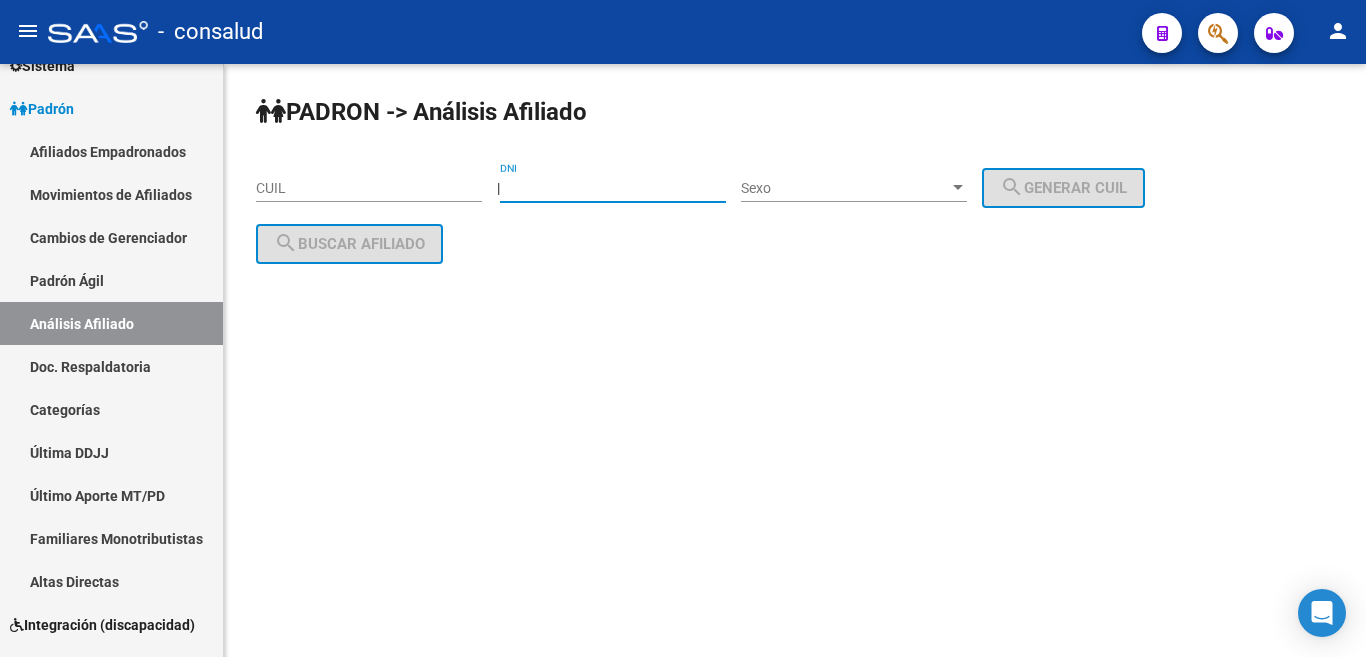 click on "DNI" at bounding box center [613, 188] 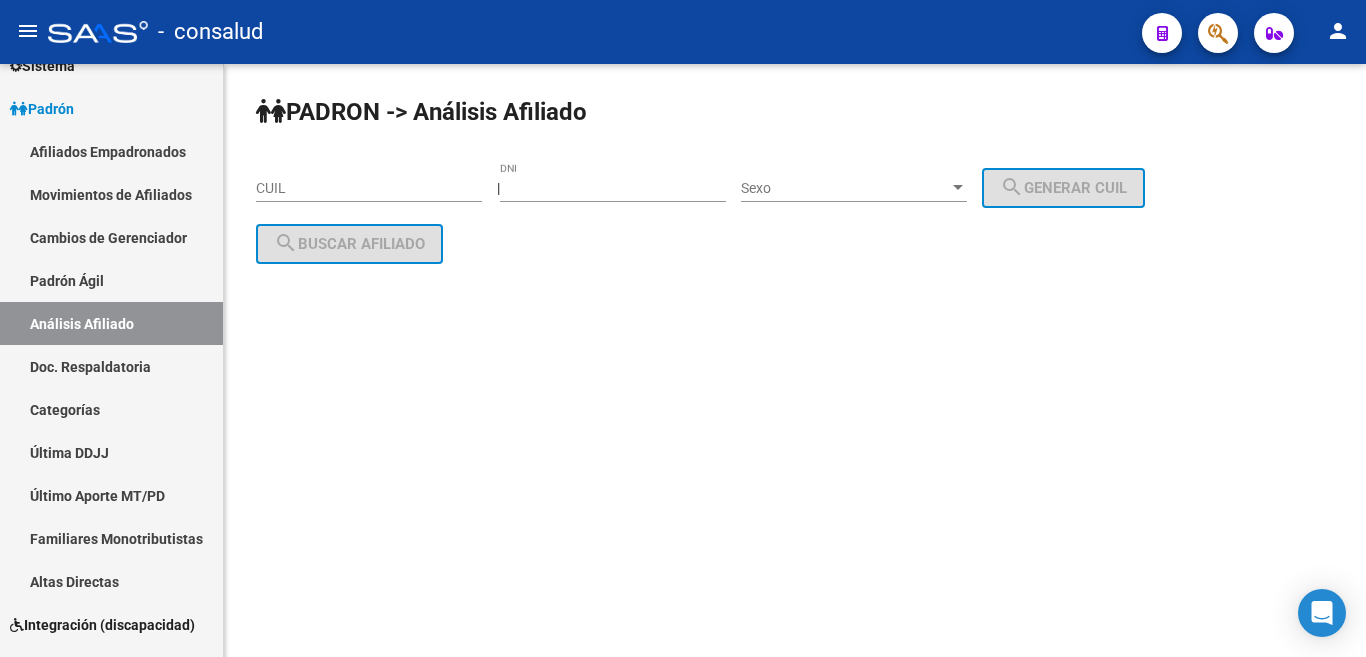 click on "search  Buscar afiliado" 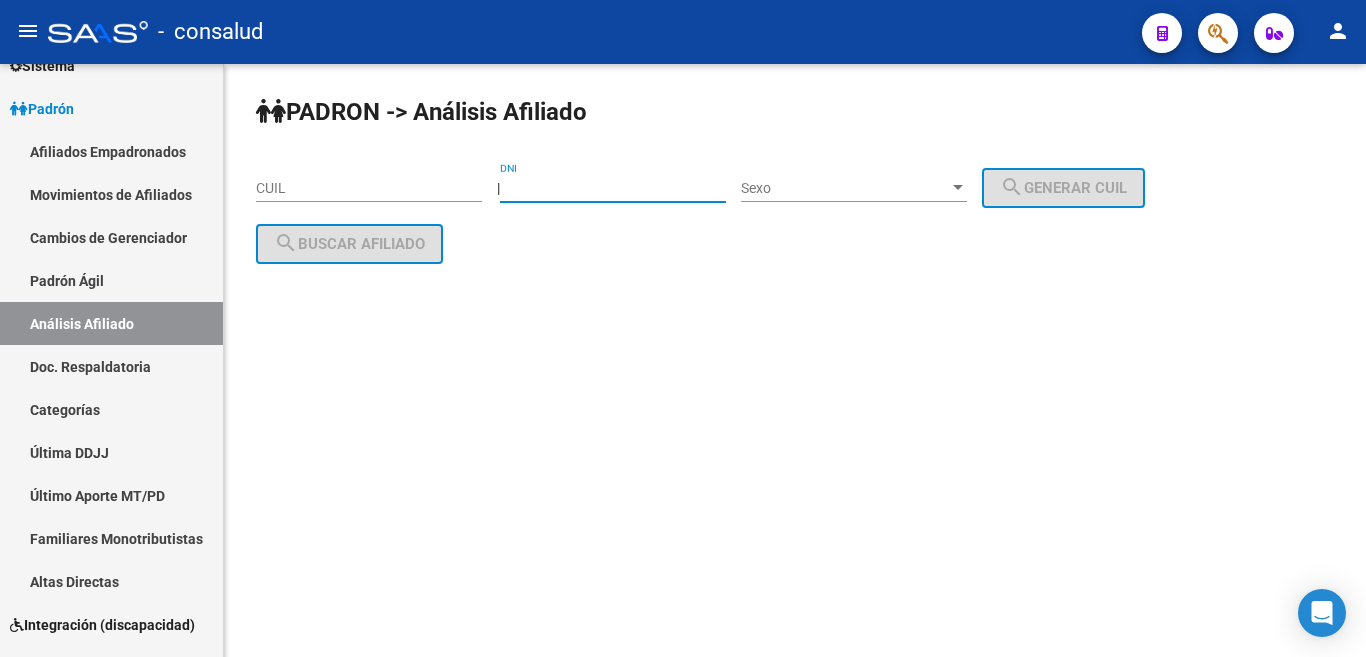 drag, startPoint x: 588, startPoint y: 191, endPoint x: 476, endPoint y: 195, distance: 112.0714 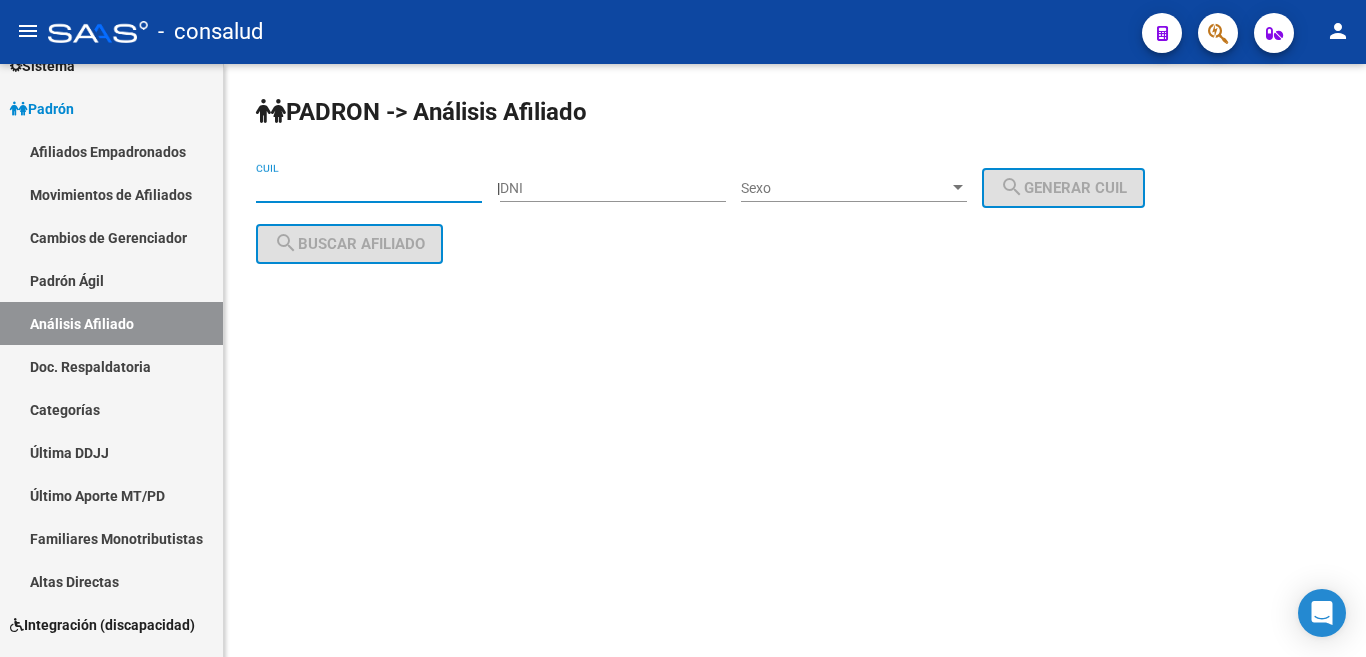 click on "CUIL" at bounding box center (369, 188) 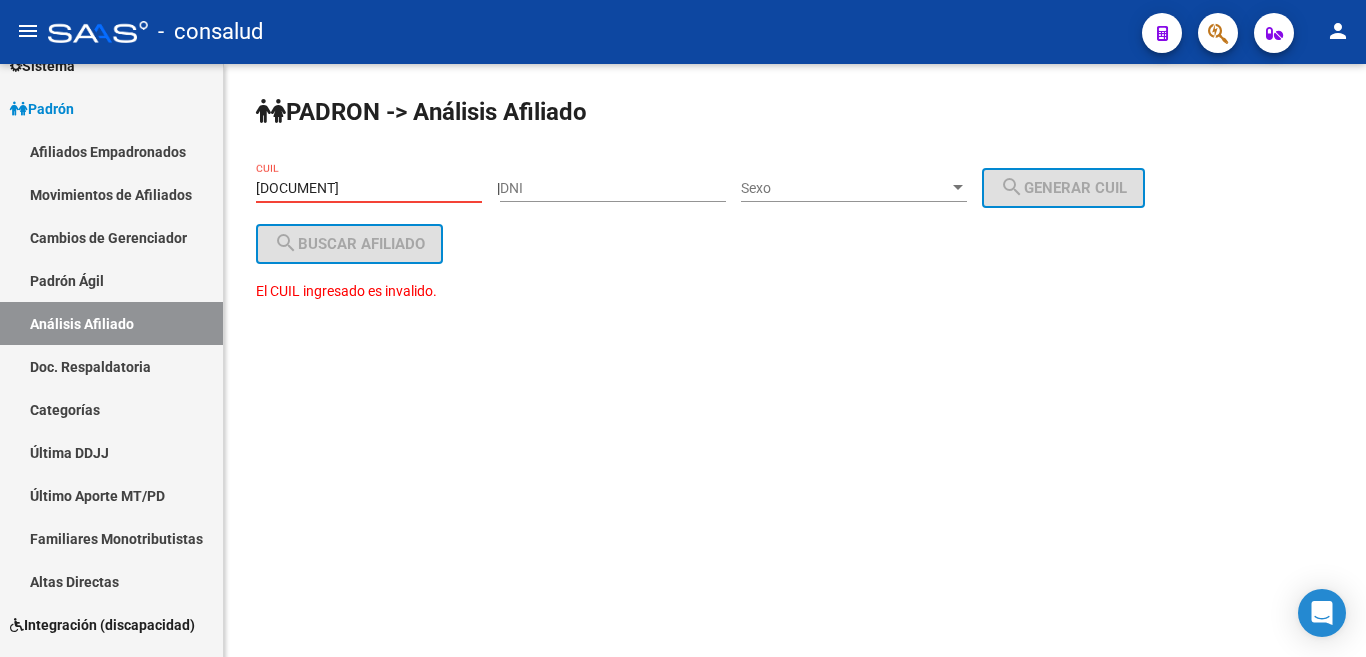click on "PADRON -> Análisis Afiliado [DOCUMENT] CUIL  |  DNI Sexo Sexo search  Generar CUIL  search  Buscar afiliado
El CUIL ingresado es invalido." 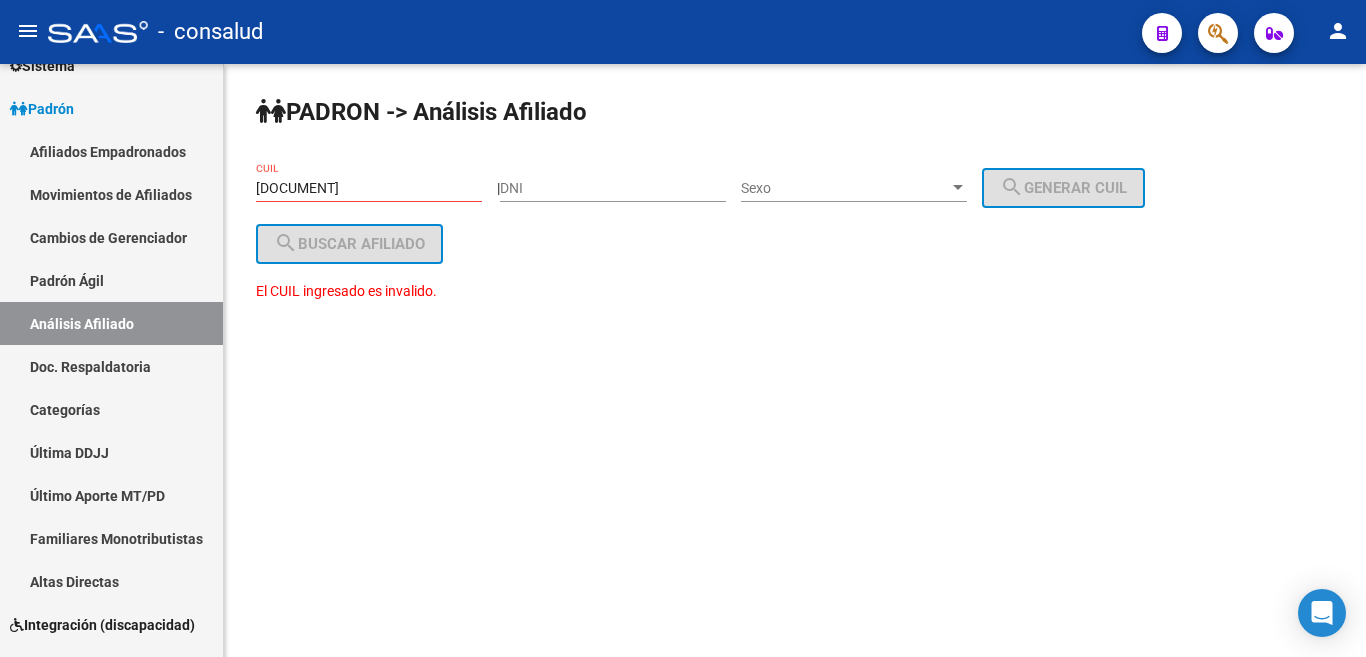 click on "[DOCUMENT]" at bounding box center [369, 188] 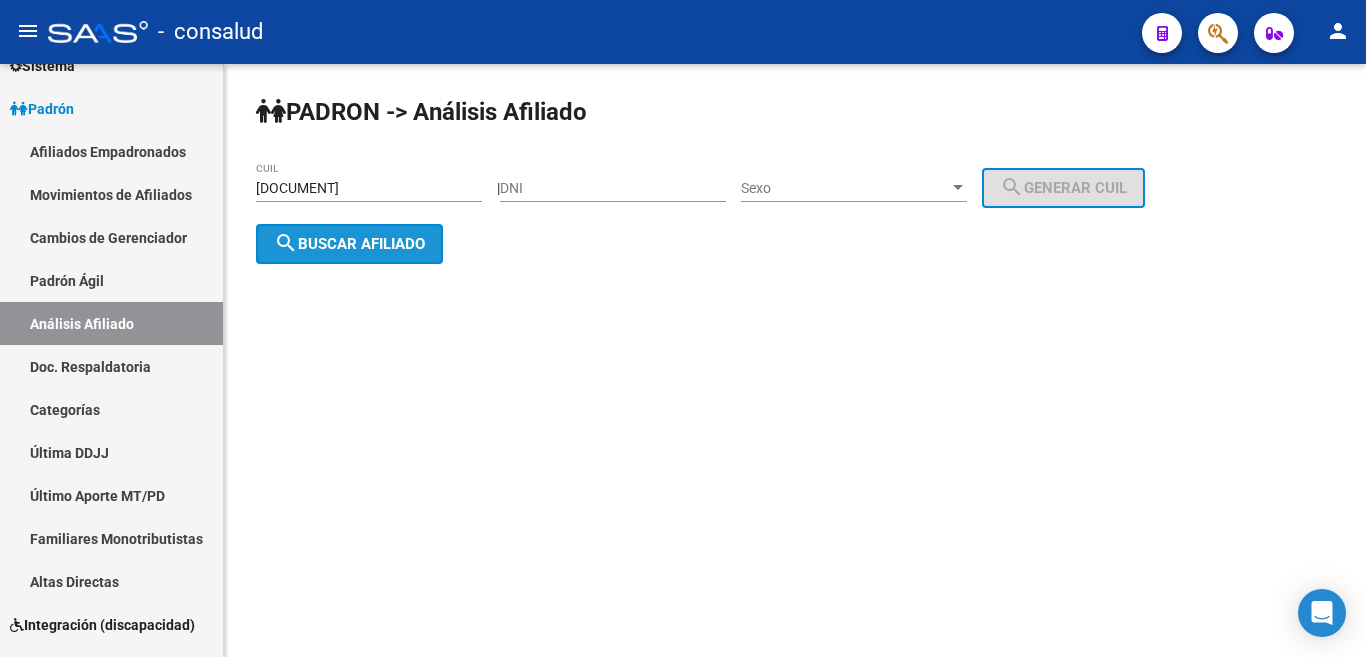 click on "search  Buscar afiliado" 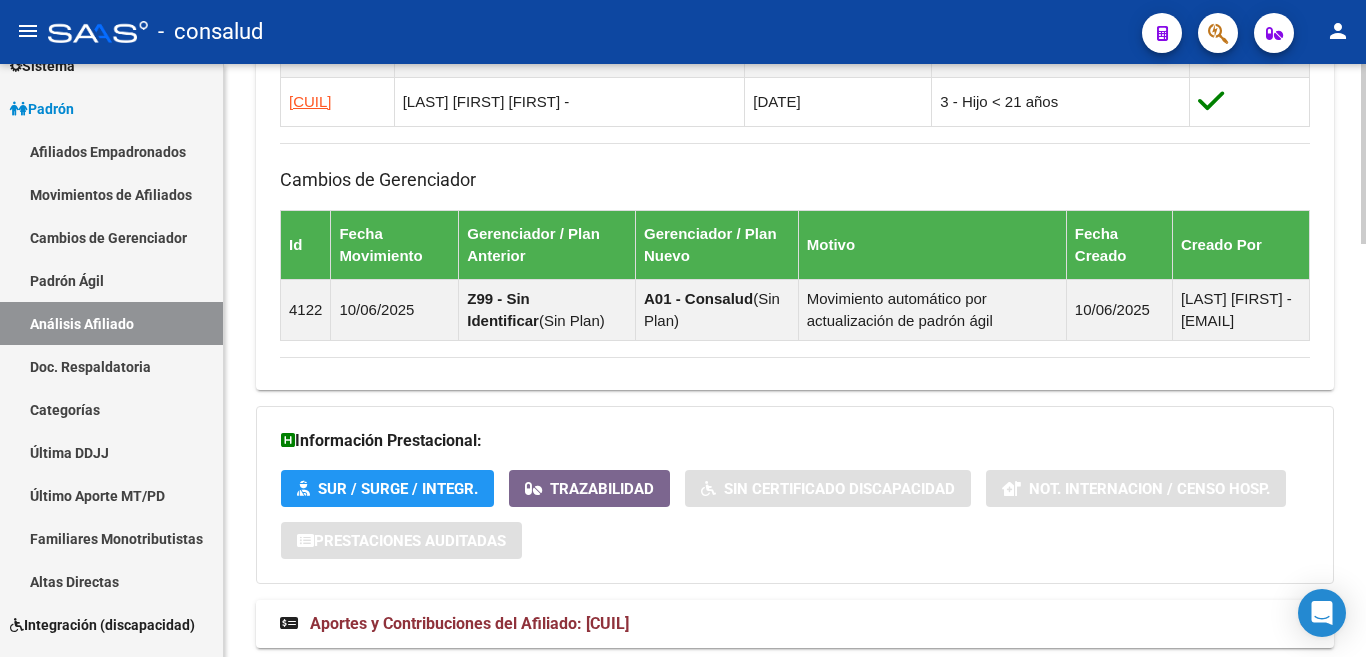 scroll, scrollTop: 1362, scrollLeft: 0, axis: vertical 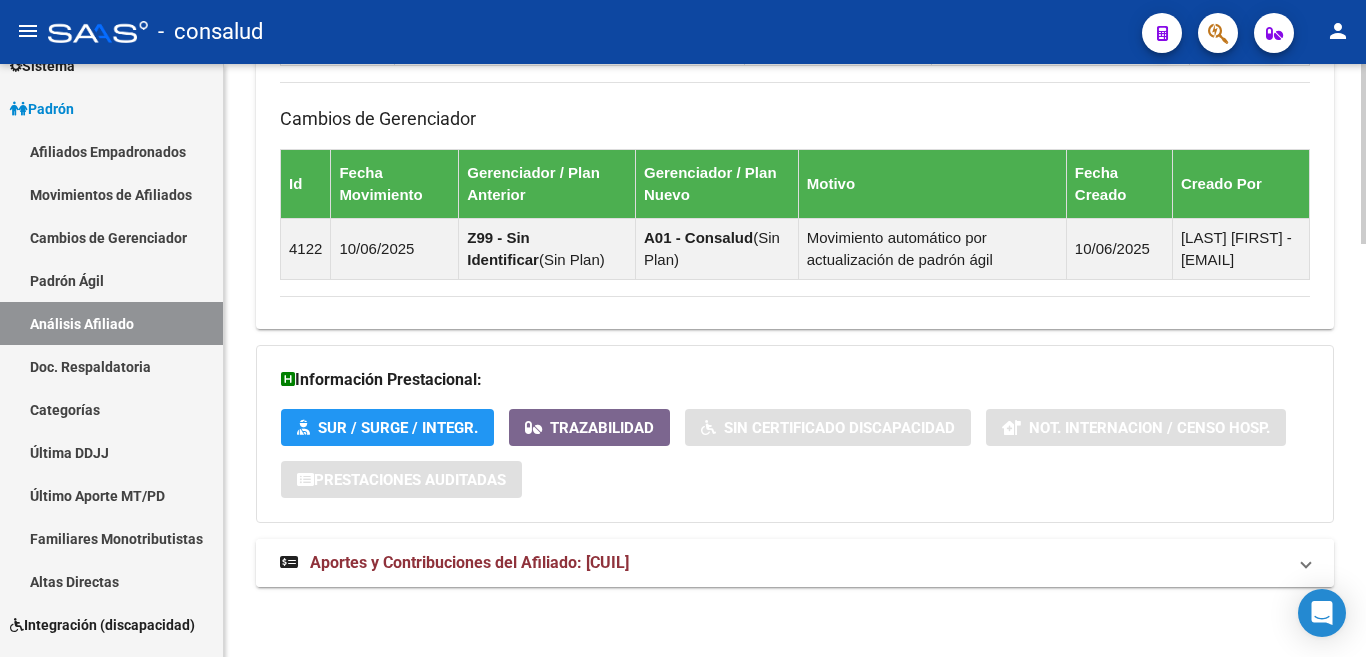 click on "Aportes y Contribuciones del Afiliado: [CUIL]" at bounding box center (469, 562) 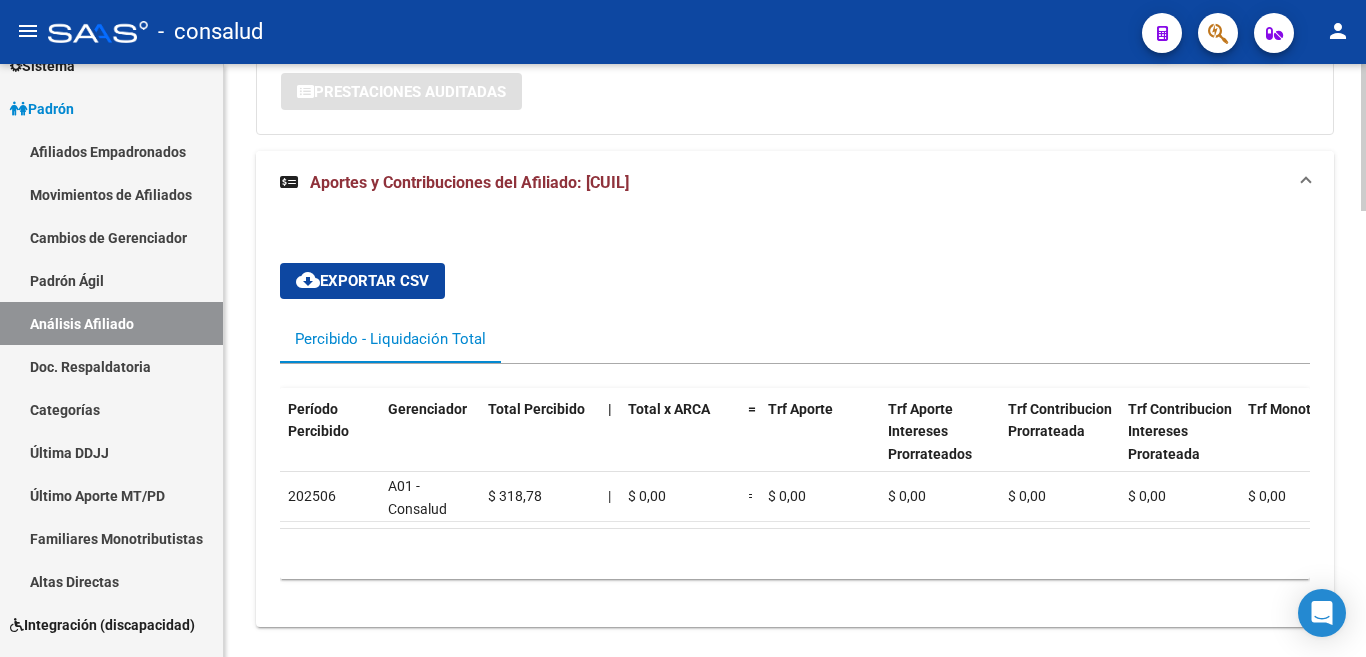 scroll, scrollTop: 1762, scrollLeft: 0, axis: vertical 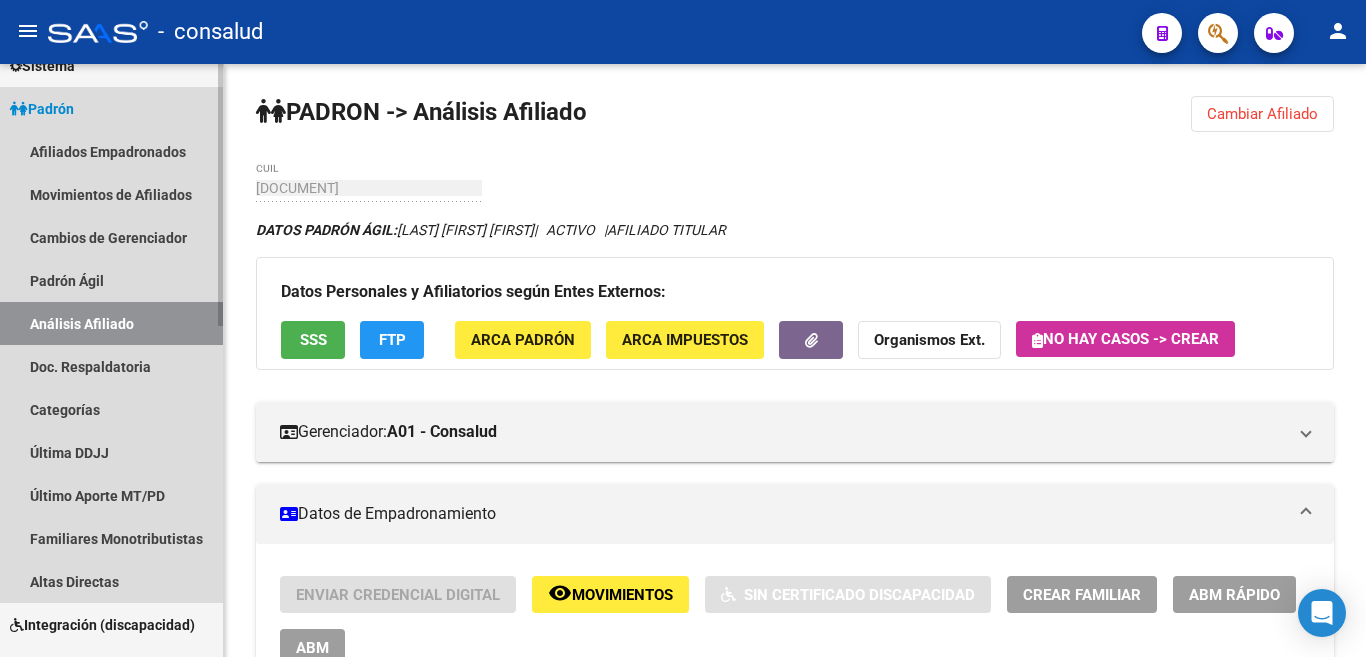 click on "Análisis Afiliado" at bounding box center (111, 323) 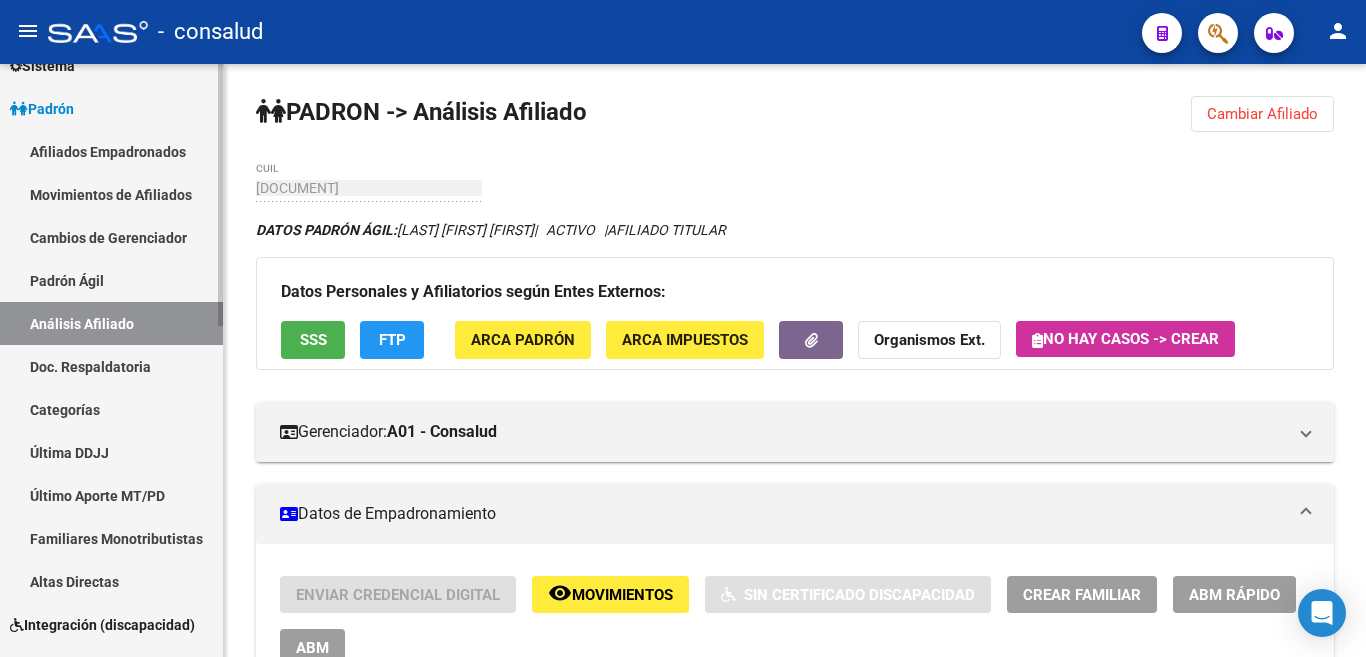 click on "Análisis Afiliado" at bounding box center (111, 323) 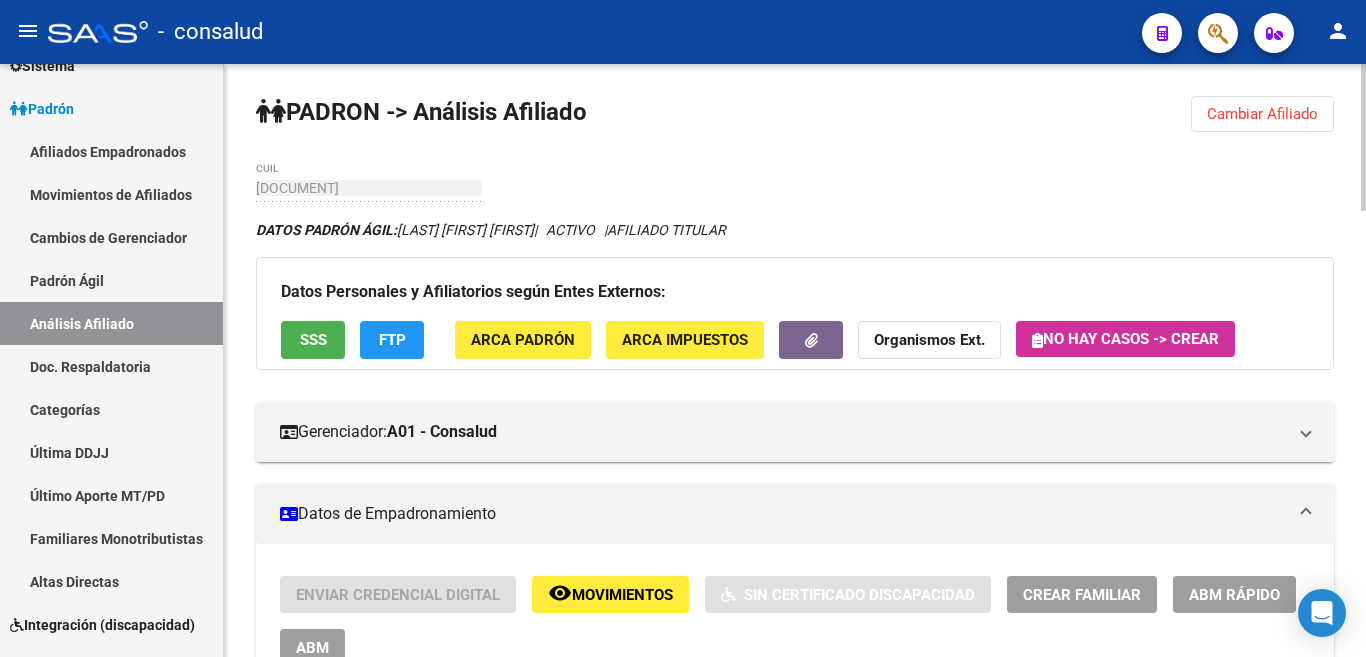 click on "Cambiar Afiliado" 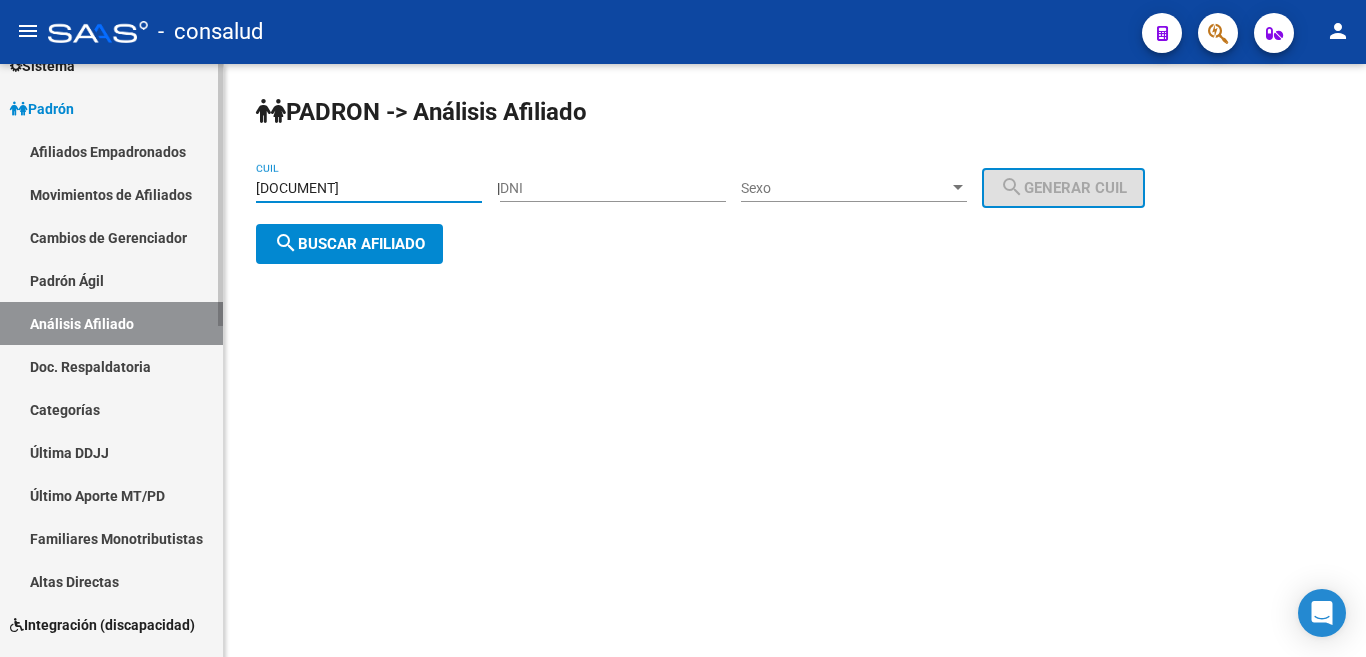 drag, startPoint x: 295, startPoint y: 180, endPoint x: 190, endPoint y: 191, distance: 105.574615 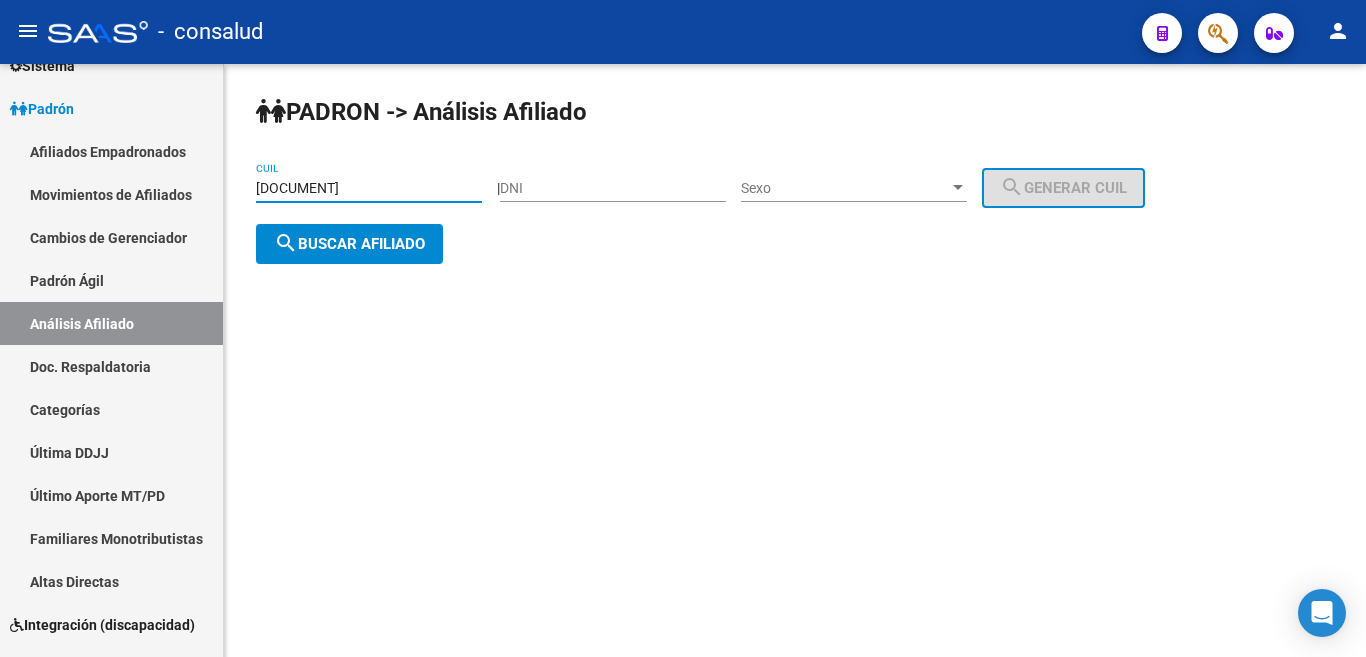paste on "[DOCUMENT]" 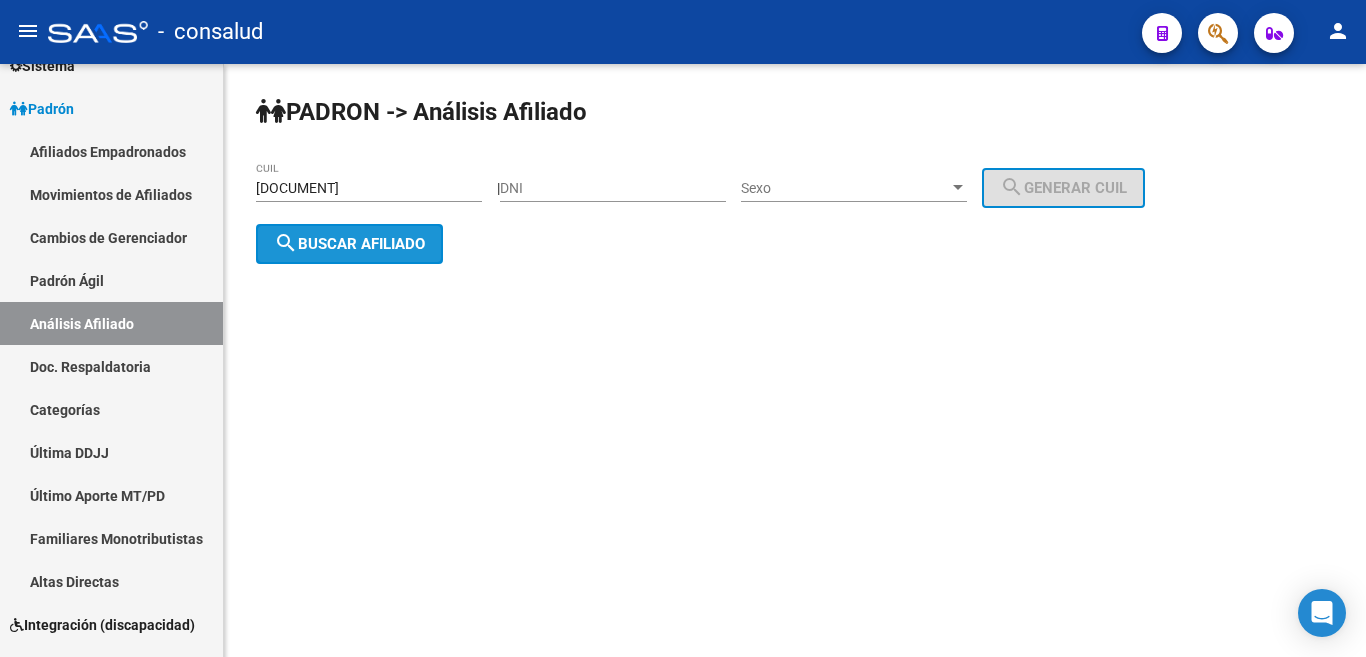 click on "search  Buscar afiliado" 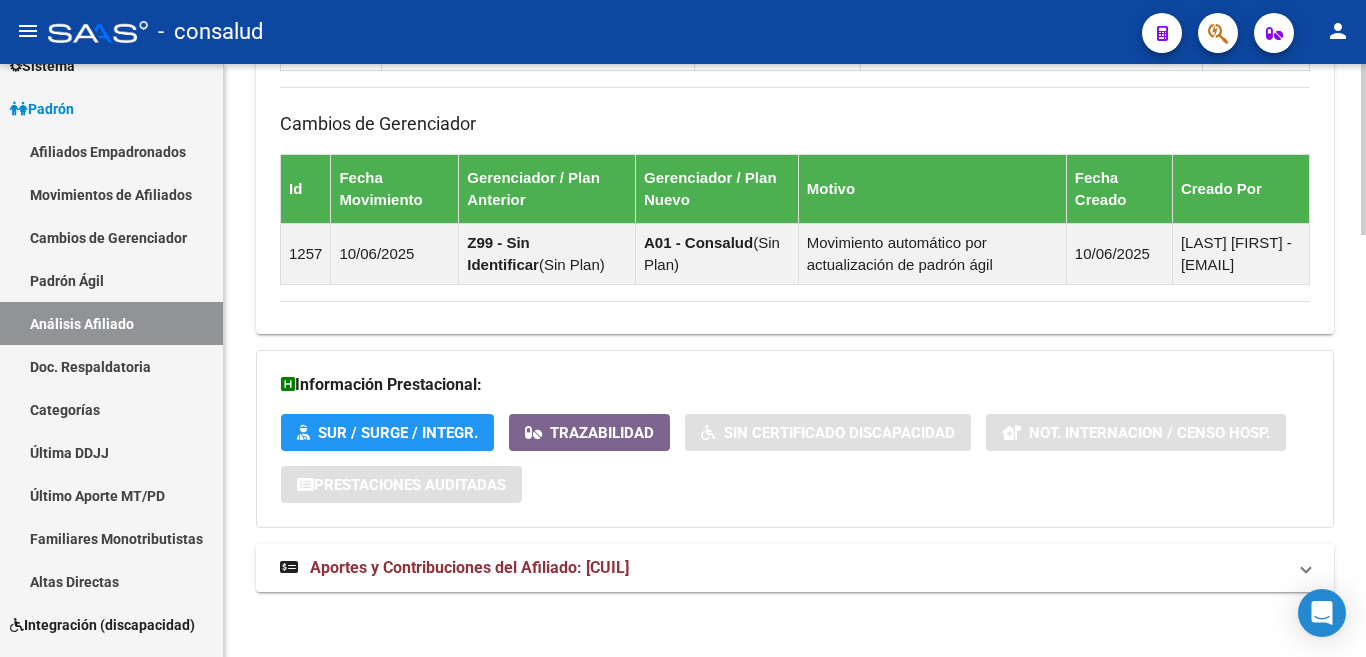 scroll, scrollTop: 1460, scrollLeft: 0, axis: vertical 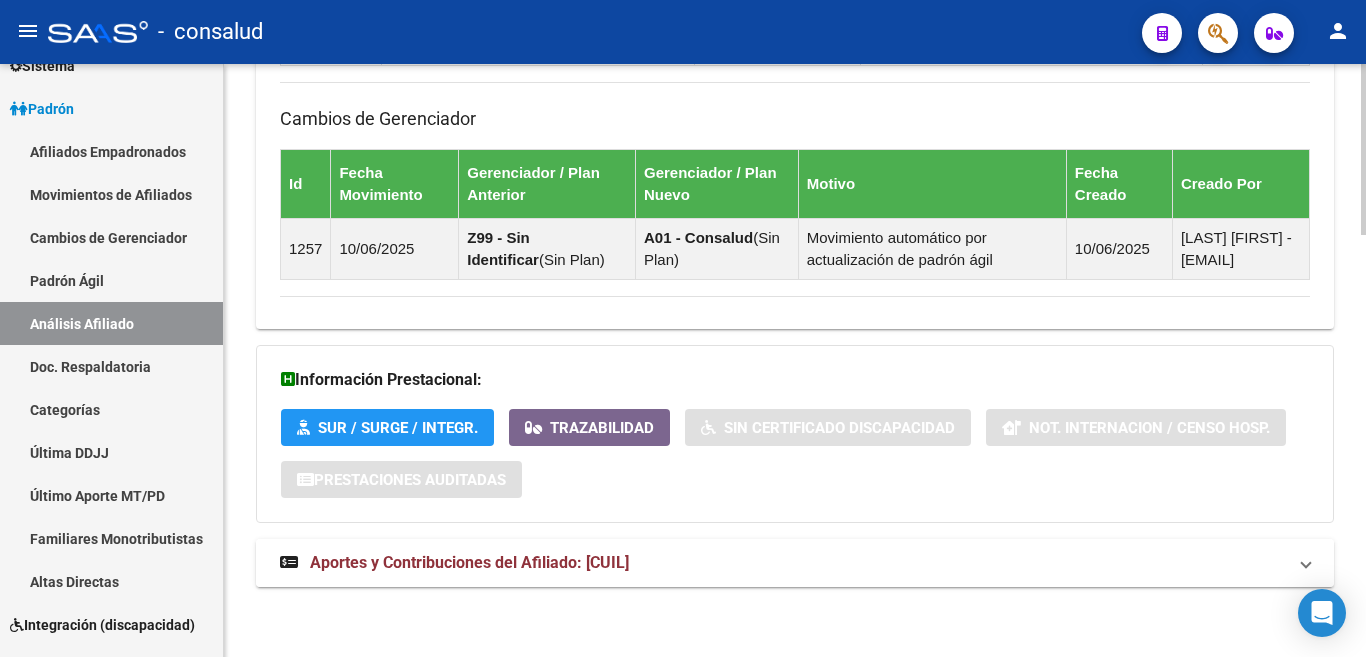 click on "Aportes y Contribuciones del Afiliado: [CUIL]" at bounding box center (469, 562) 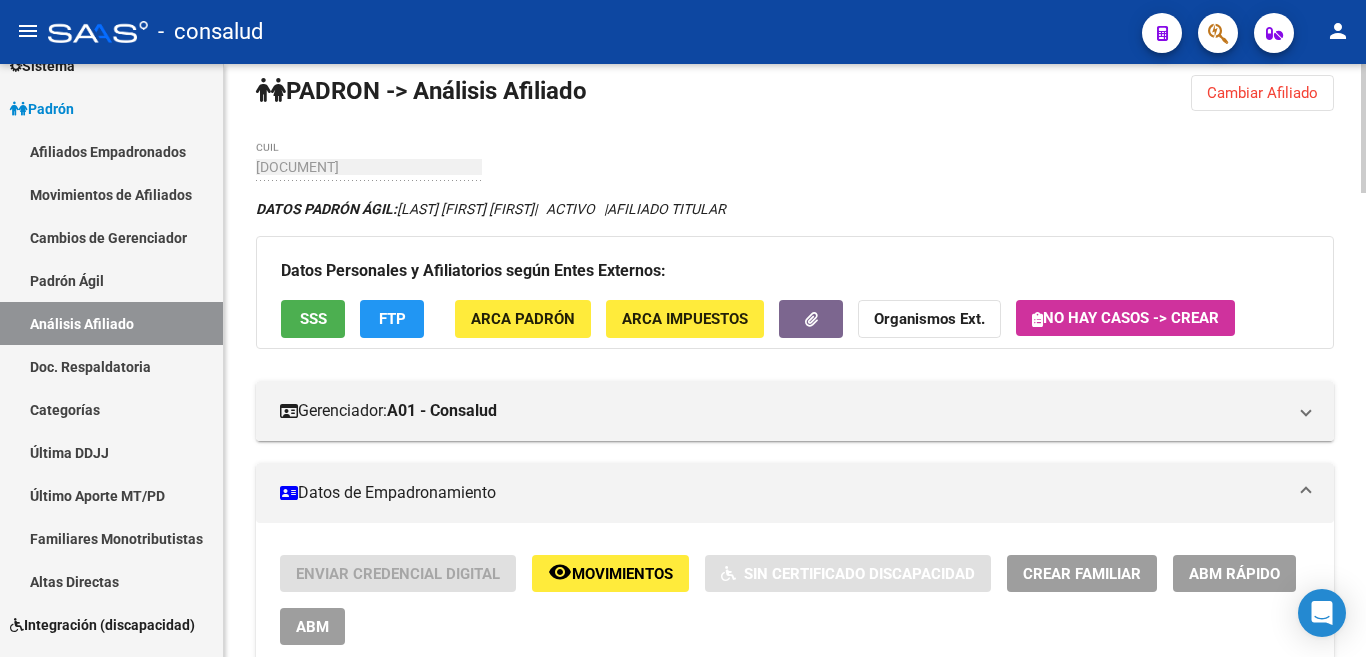 scroll, scrollTop: 0, scrollLeft: 0, axis: both 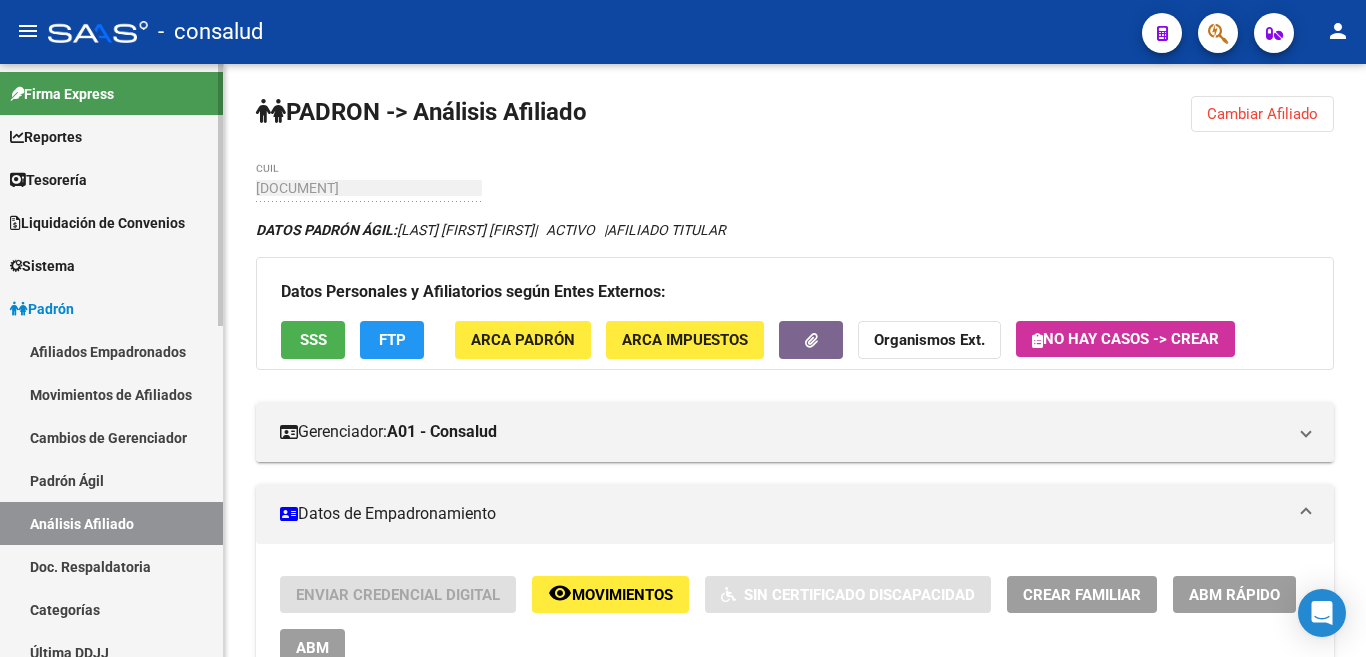 click 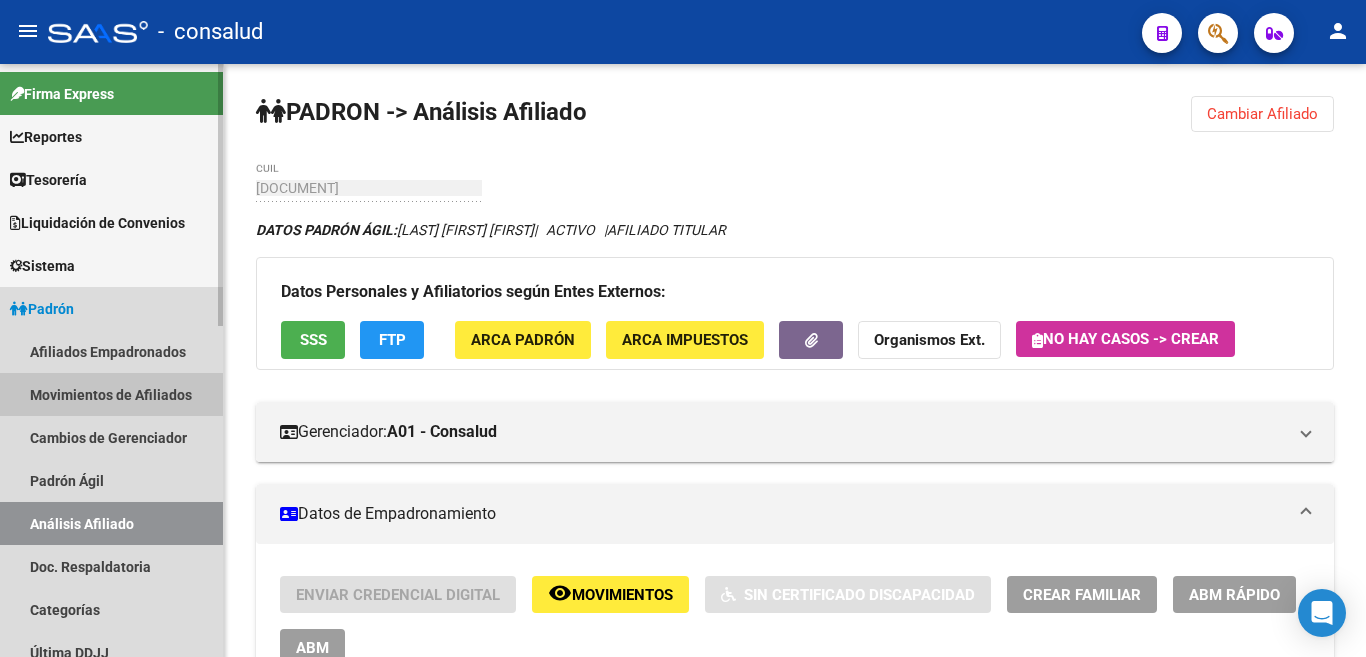 click on "Movimientos de Afiliados" at bounding box center [111, 394] 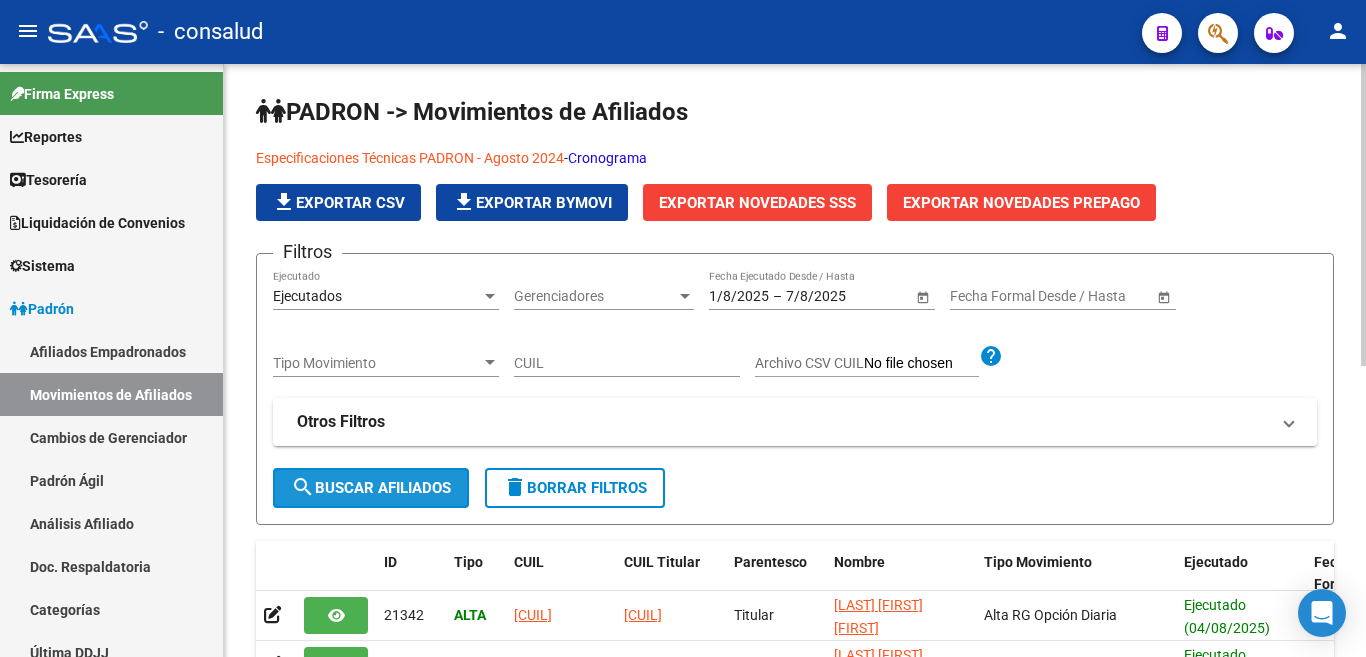 click on "search  Buscar Afiliados" 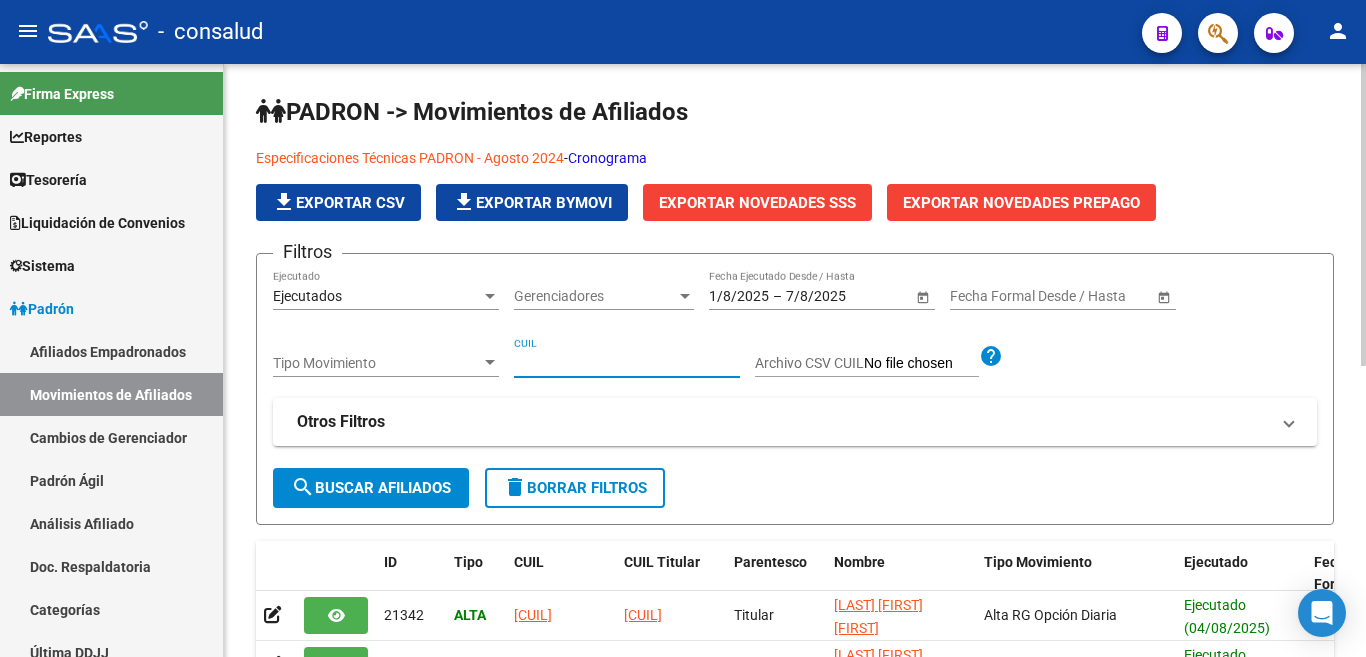 click on "CUIL" at bounding box center (627, 363) 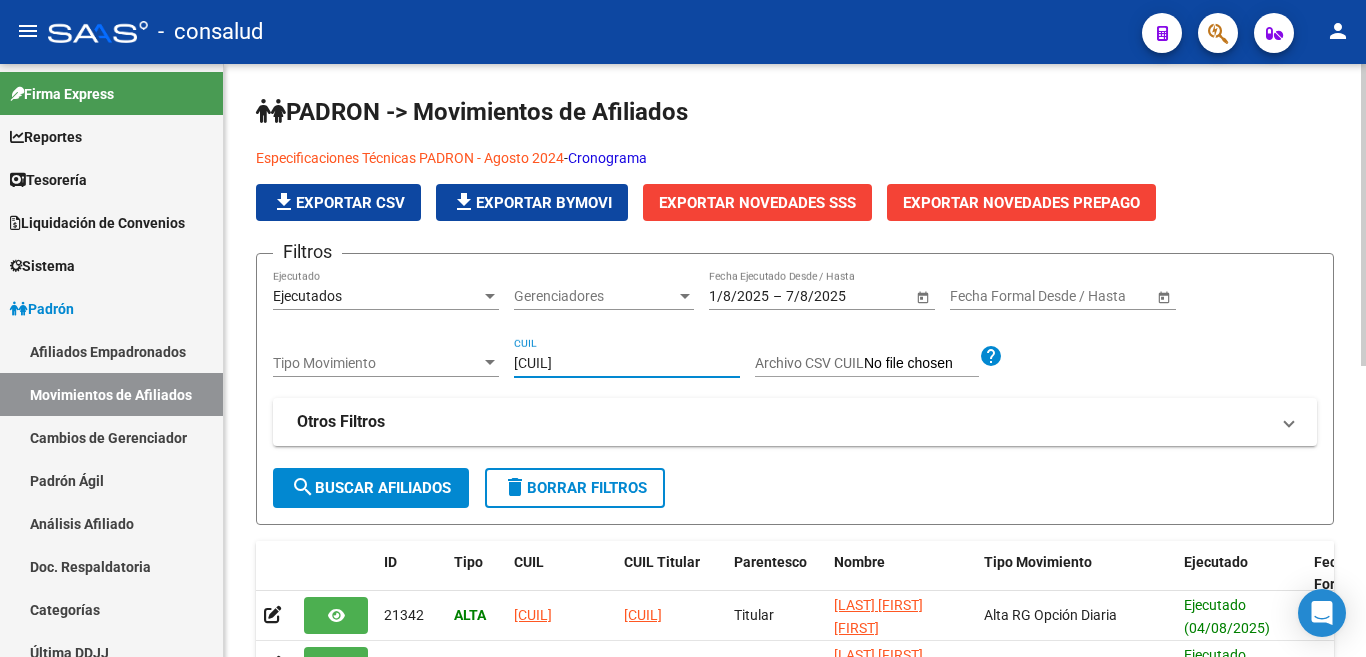 type on "[CUIL]" 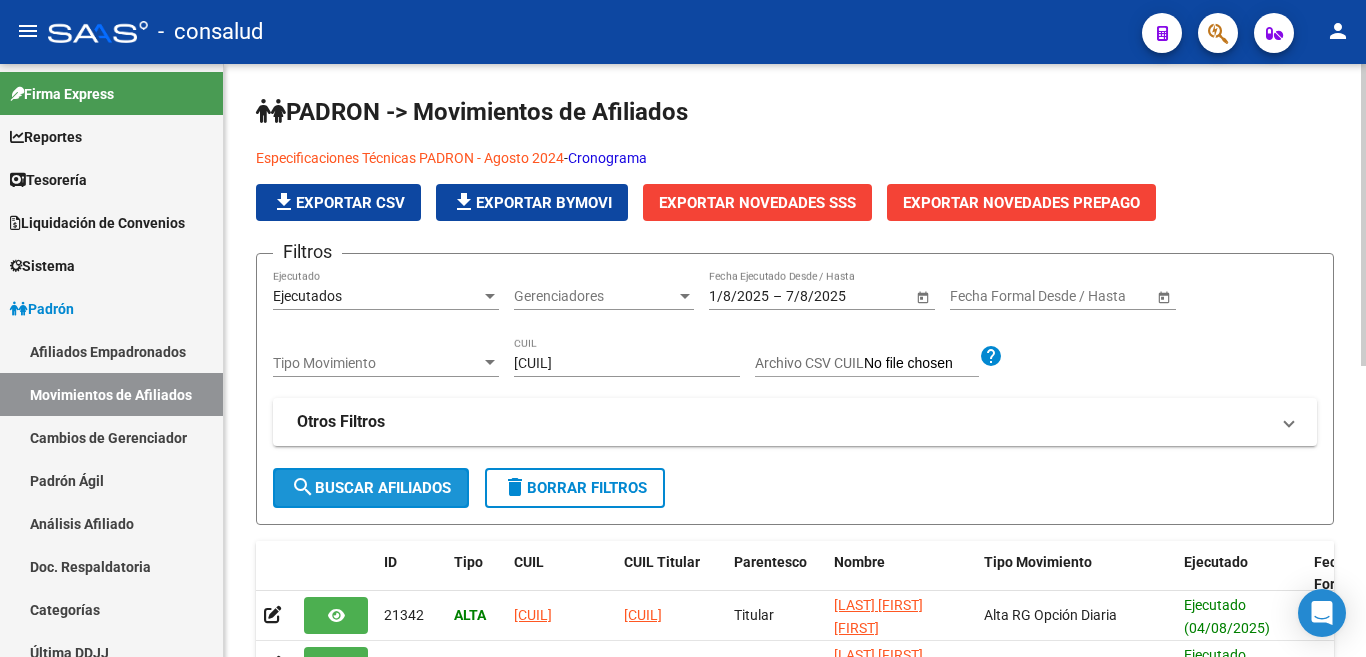 click on "search  Buscar Afiliados" 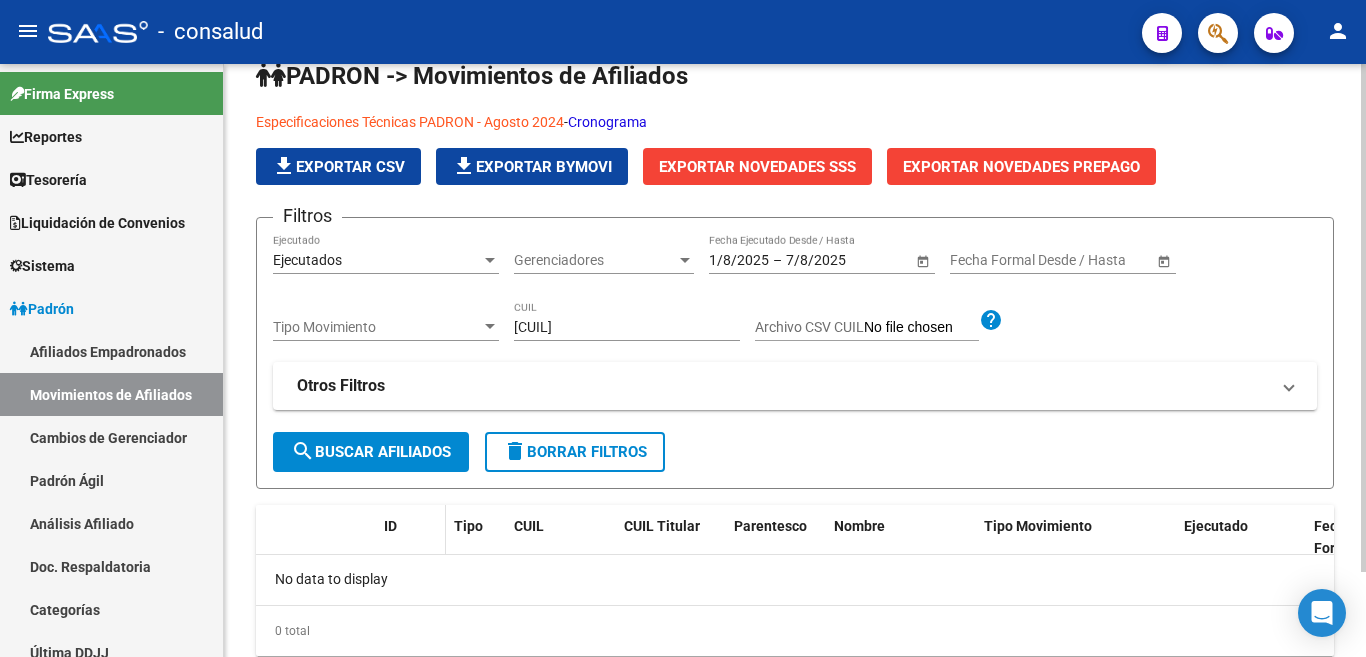 scroll, scrollTop: 0, scrollLeft: 0, axis: both 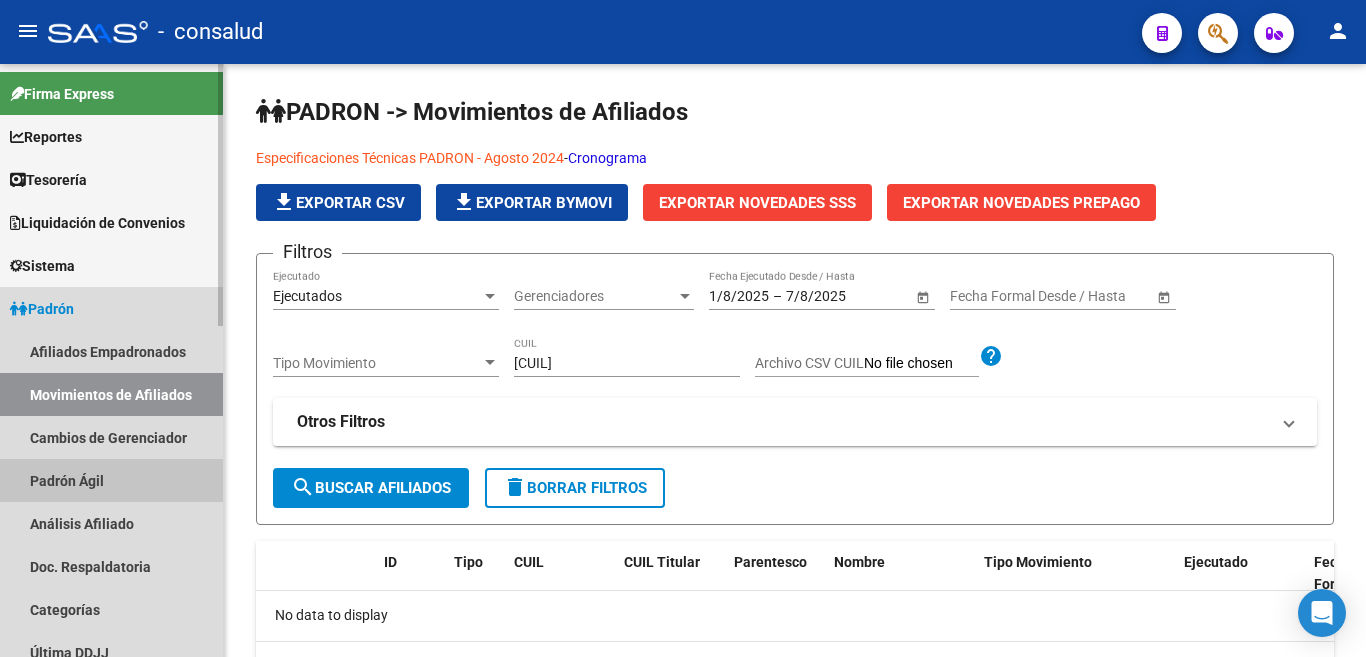 click on "Padrón Ágil" at bounding box center (111, 480) 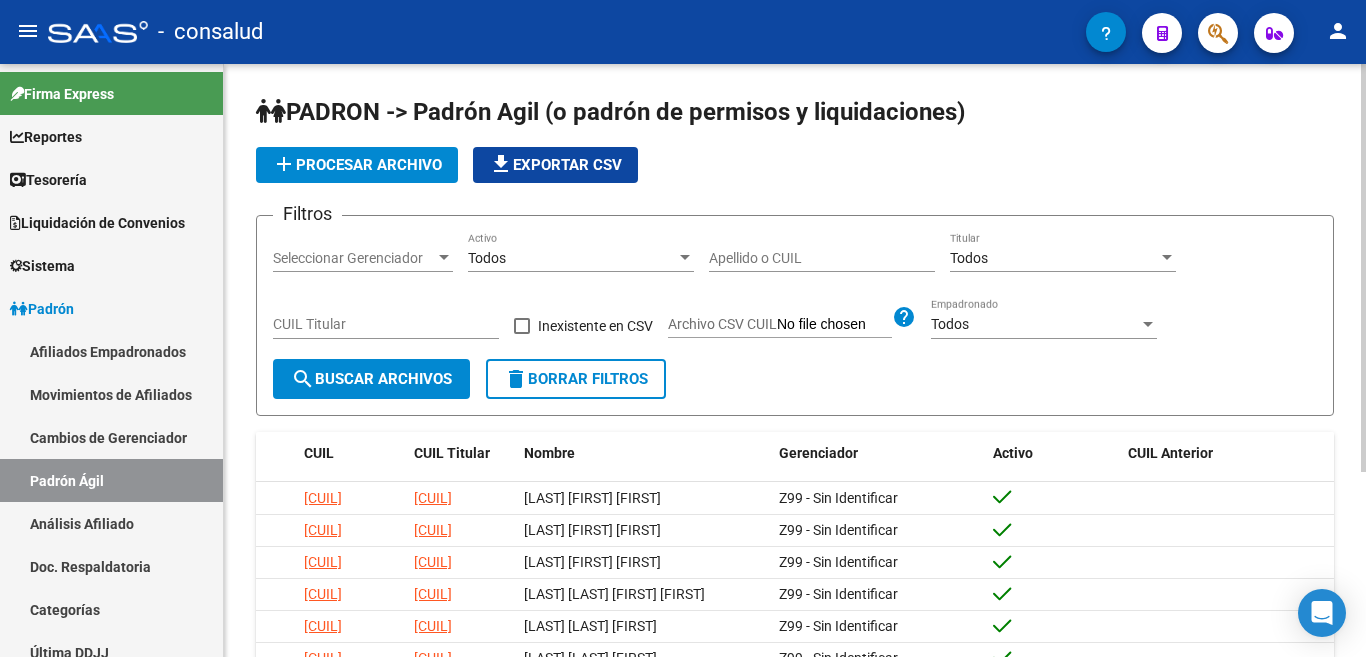 click on "CUIL Titular" at bounding box center (386, 324) 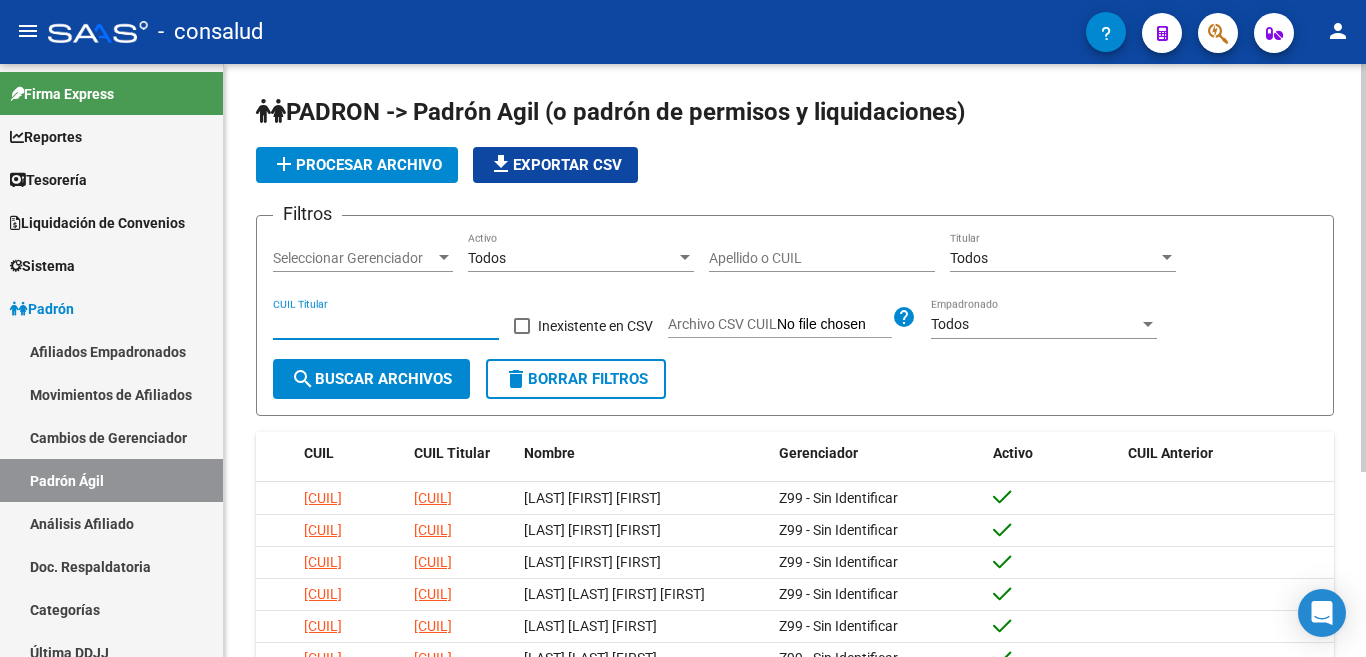 paste on "[DOCUMENT]" 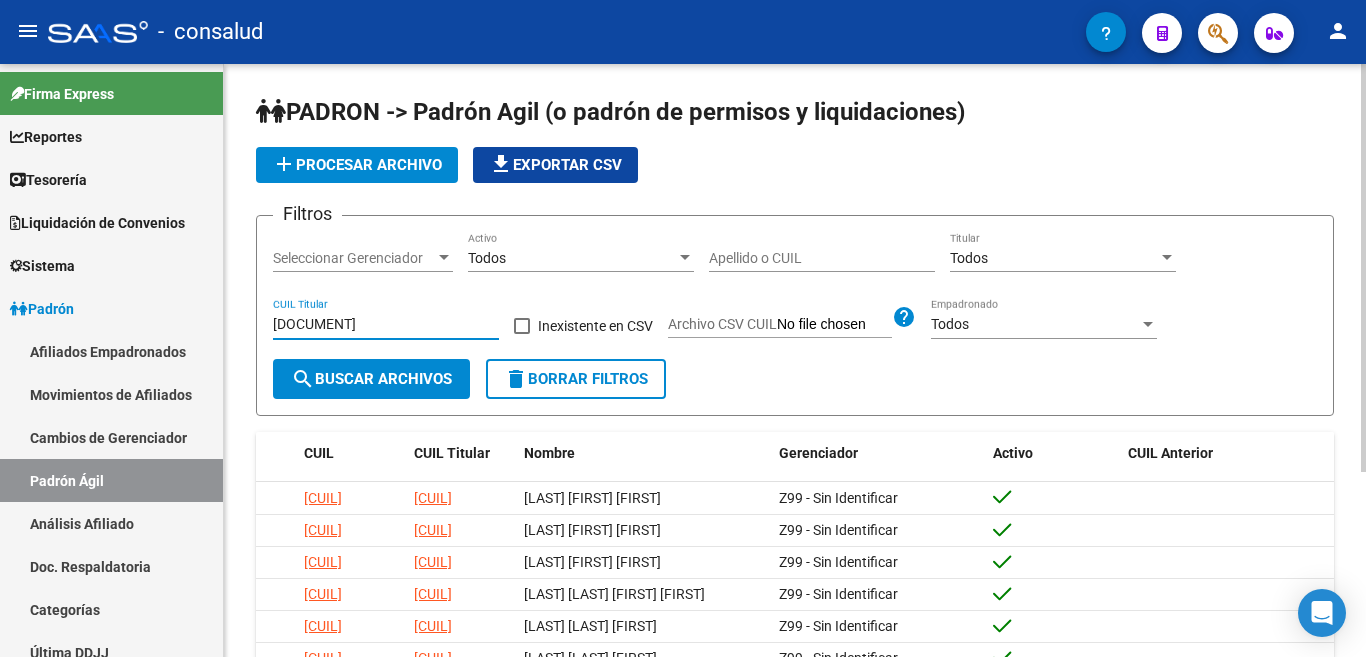 type on "[DOCUMENT]" 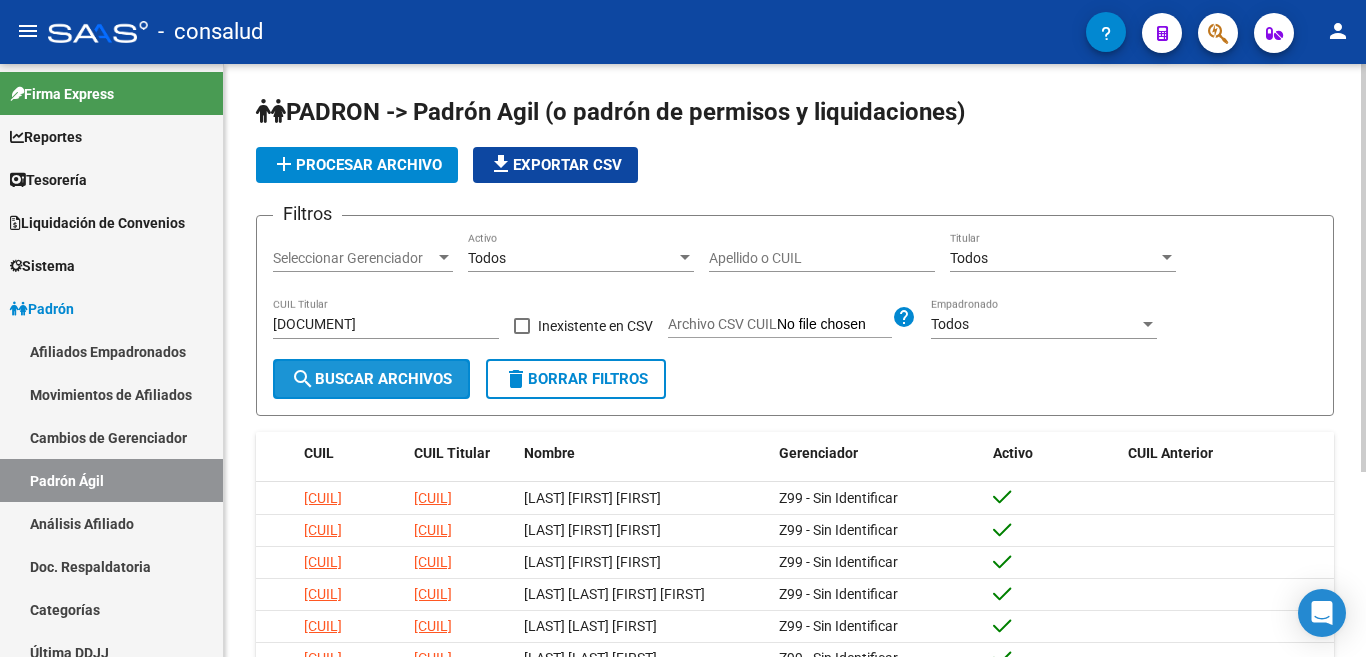 click on "search  Buscar Archivos" 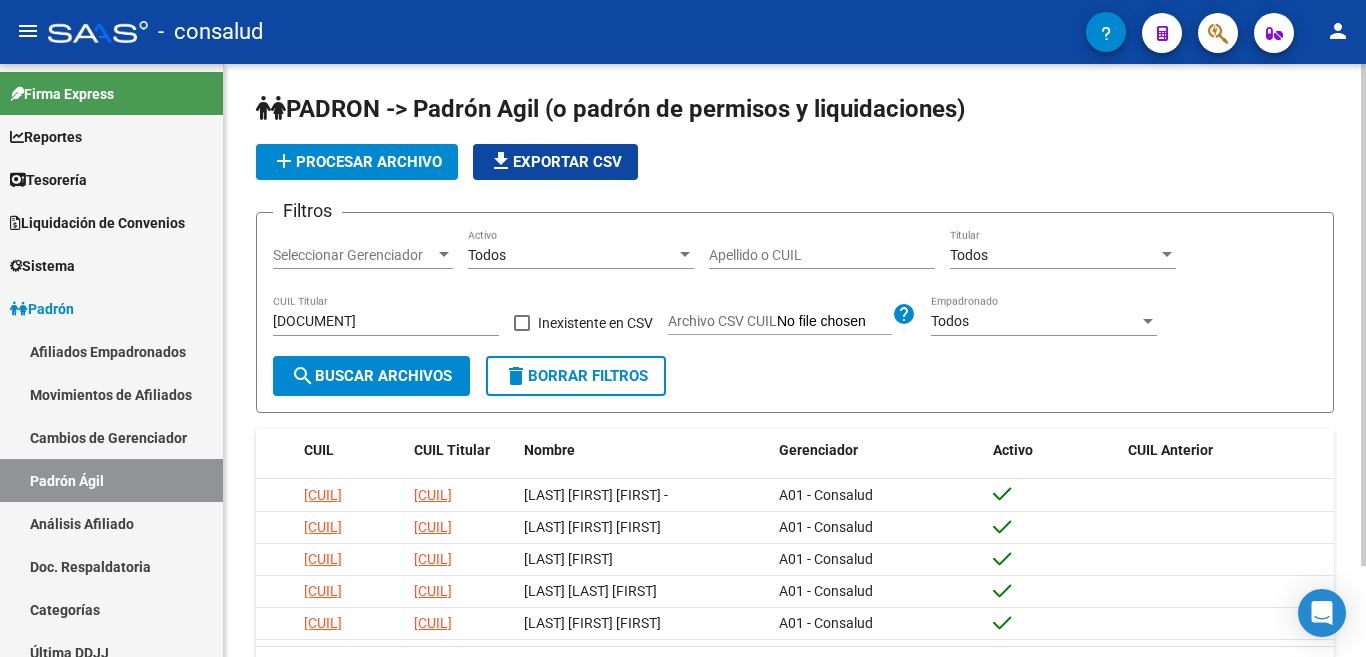 scroll, scrollTop: 0, scrollLeft: 0, axis: both 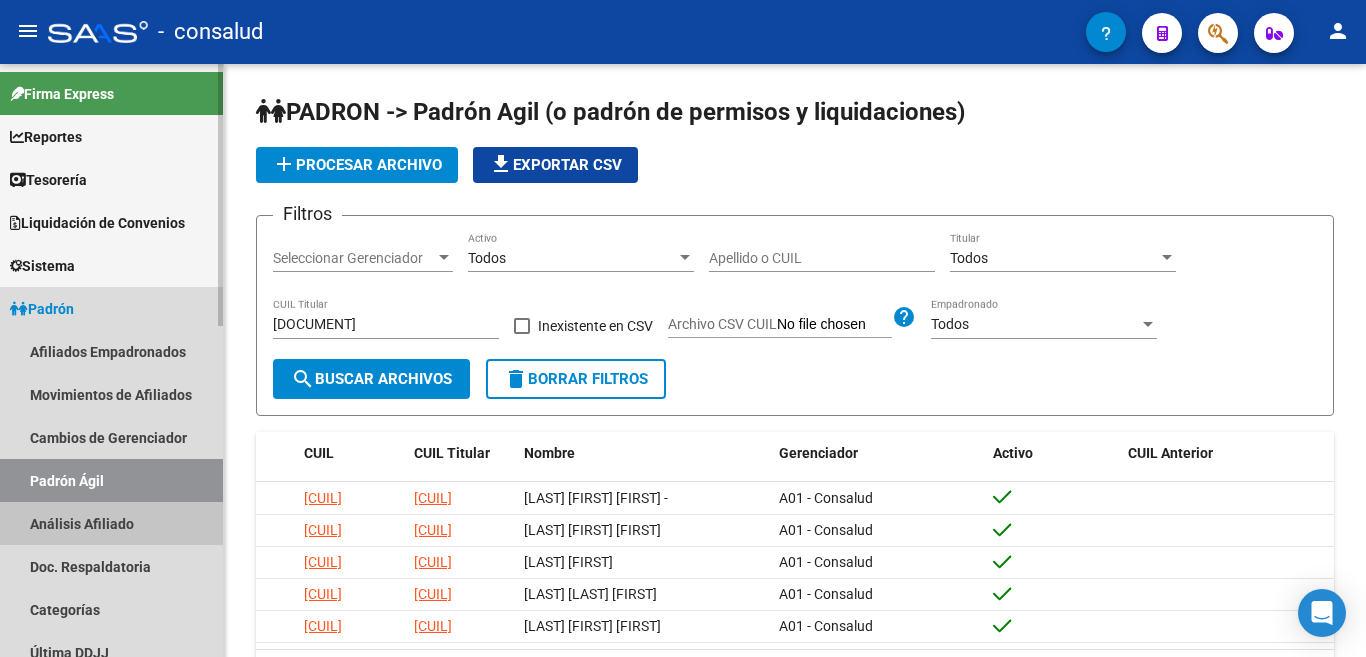 click on "Análisis Afiliado" at bounding box center [111, 523] 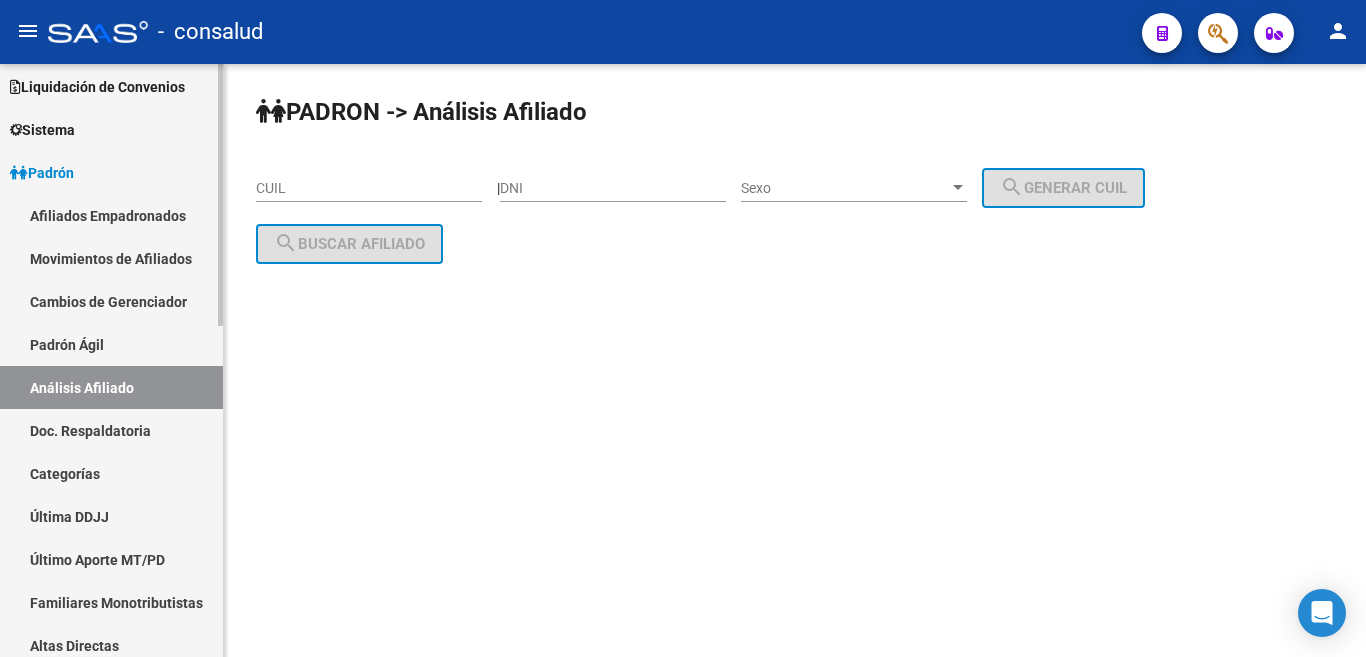 scroll, scrollTop: 100, scrollLeft: 0, axis: vertical 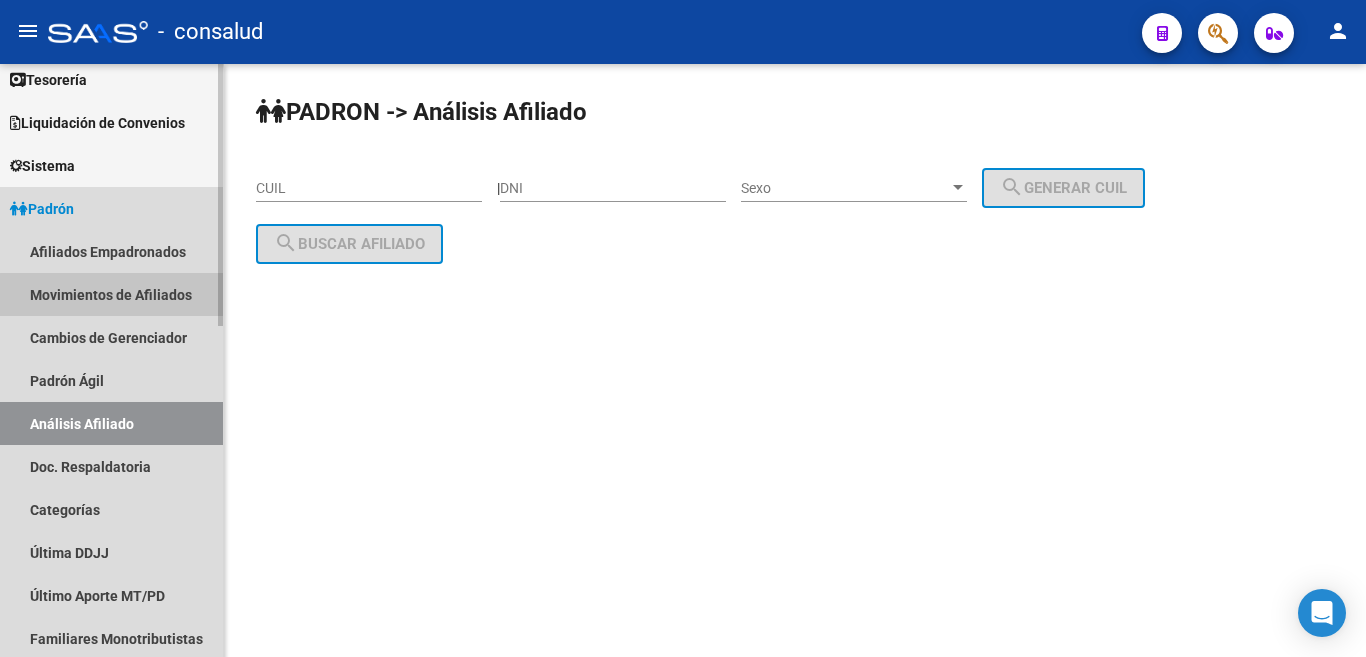 click on "Movimientos de Afiliados" at bounding box center [111, 294] 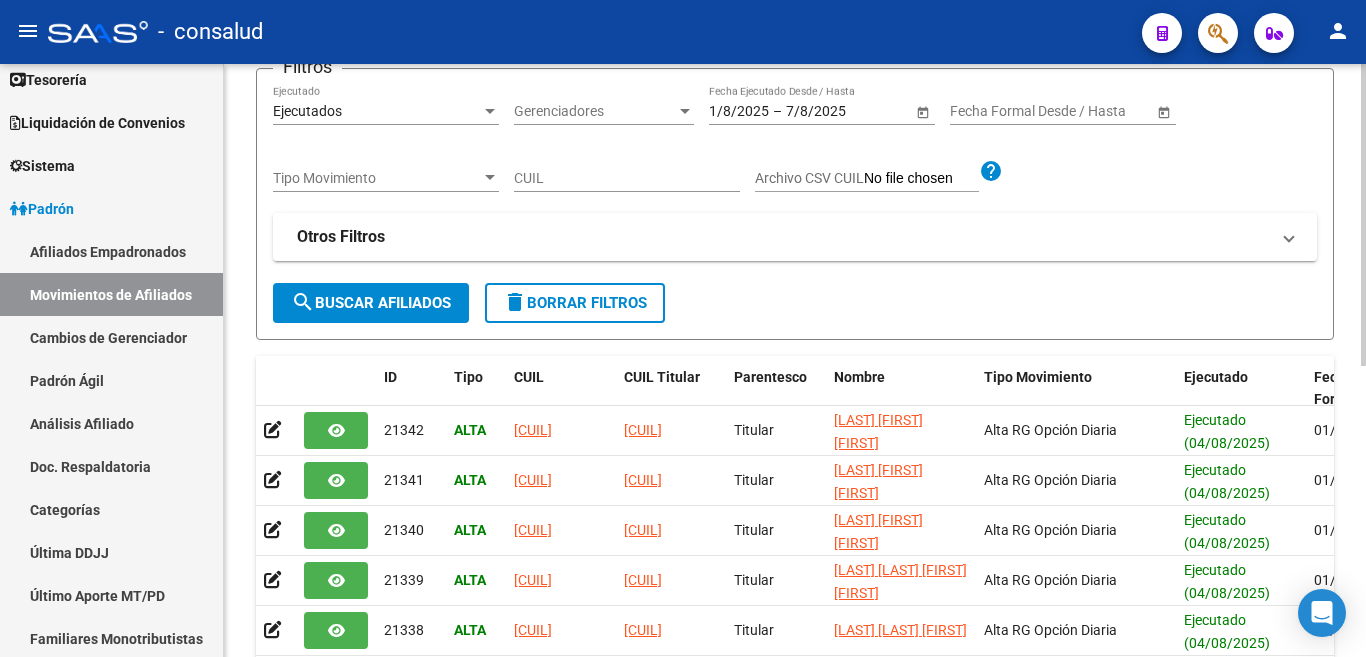 scroll, scrollTop: 200, scrollLeft: 0, axis: vertical 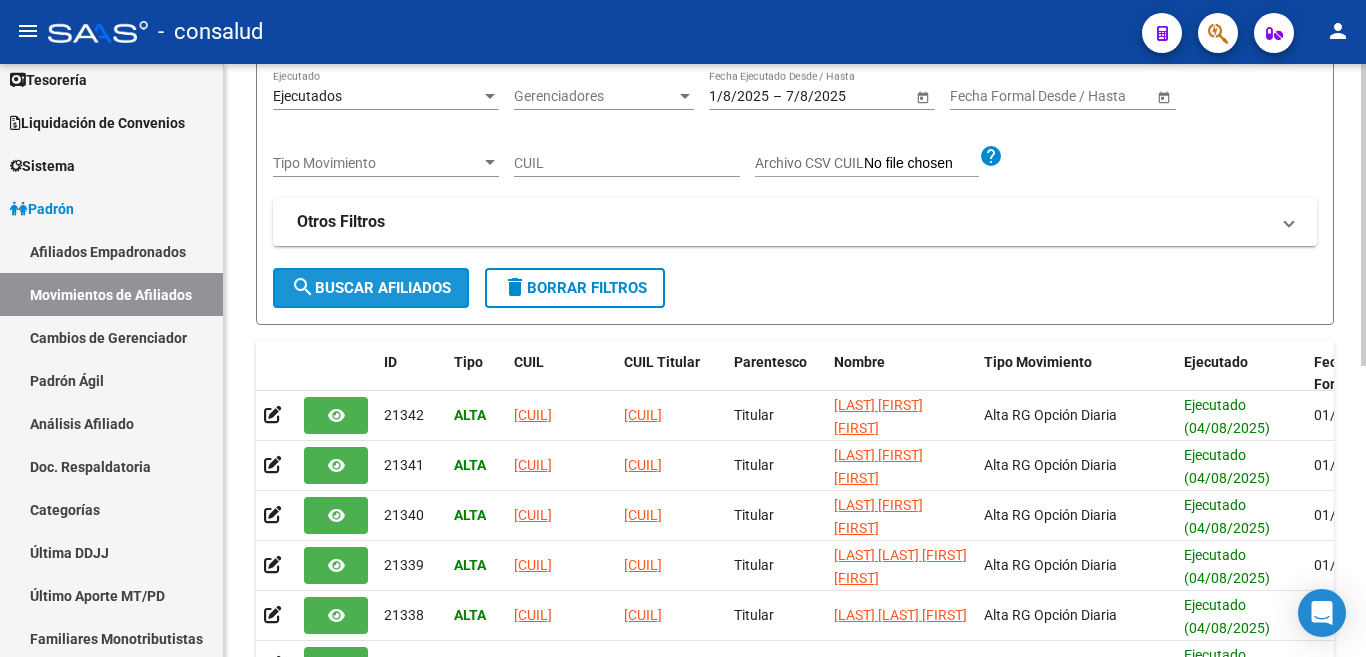 click on "search  Buscar Afiliados" 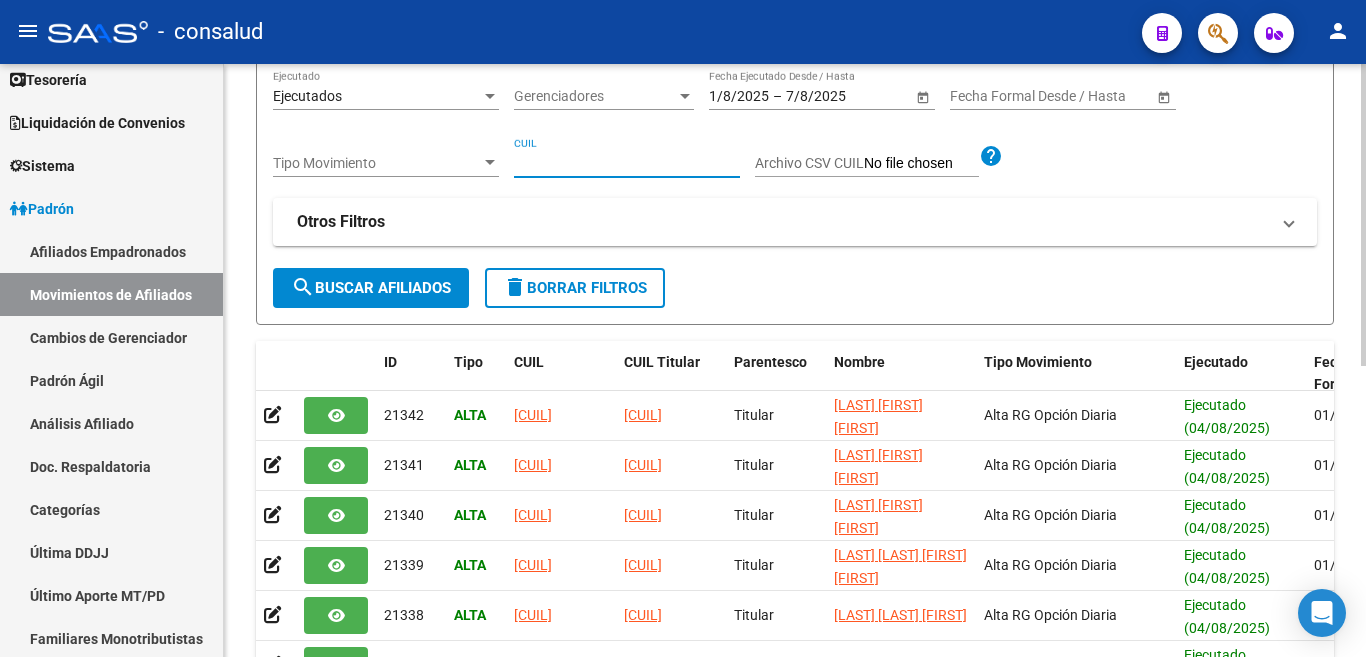 click on "CUIL" at bounding box center [627, 163] 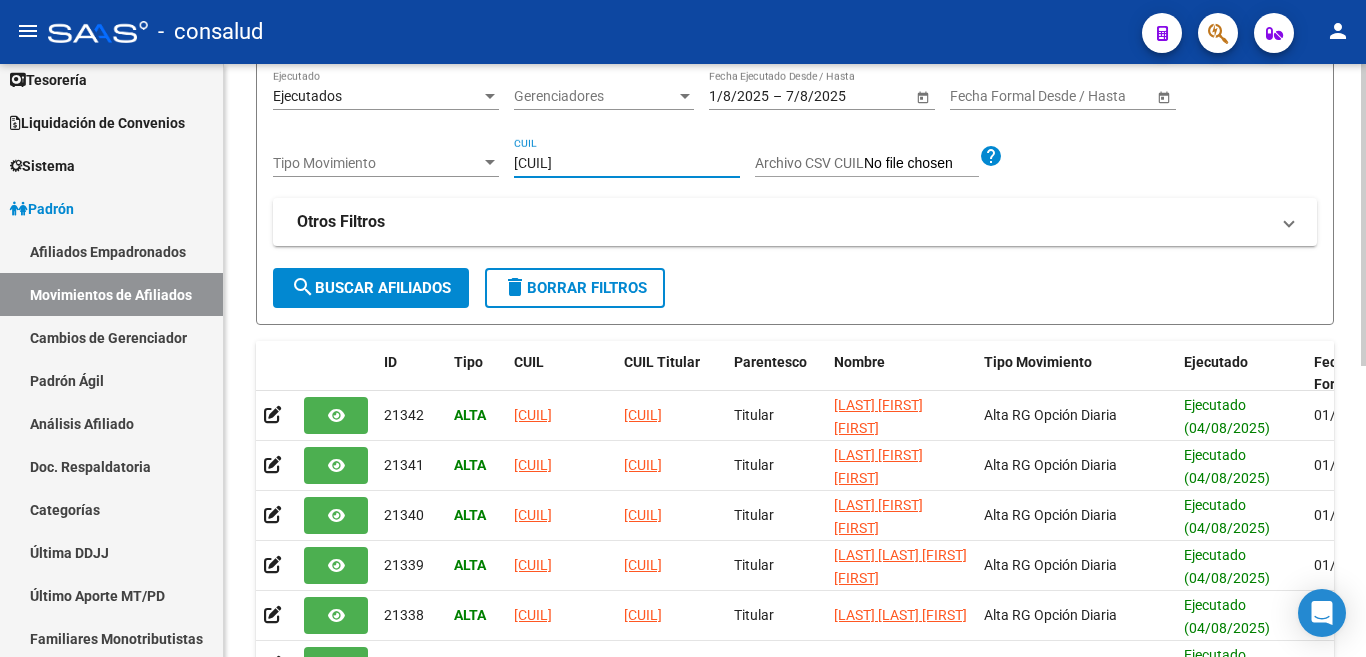 type on "[CUIL]" 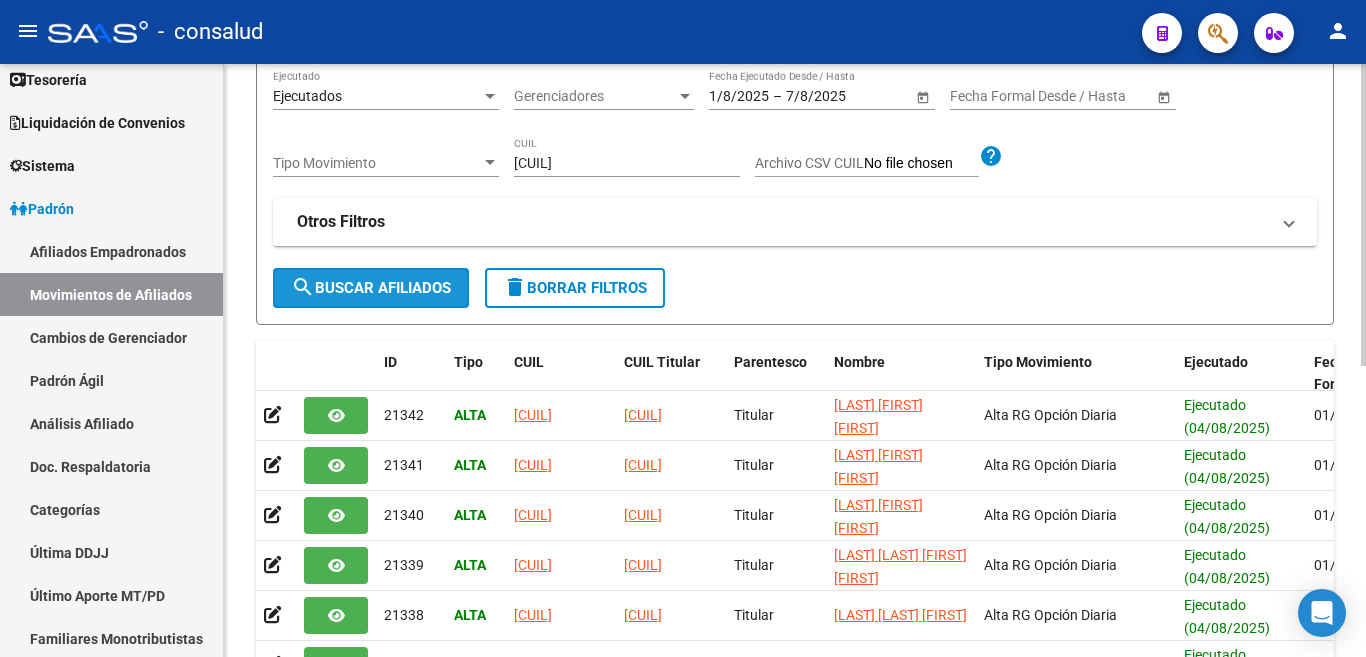 click on "search  Buscar Afiliados" 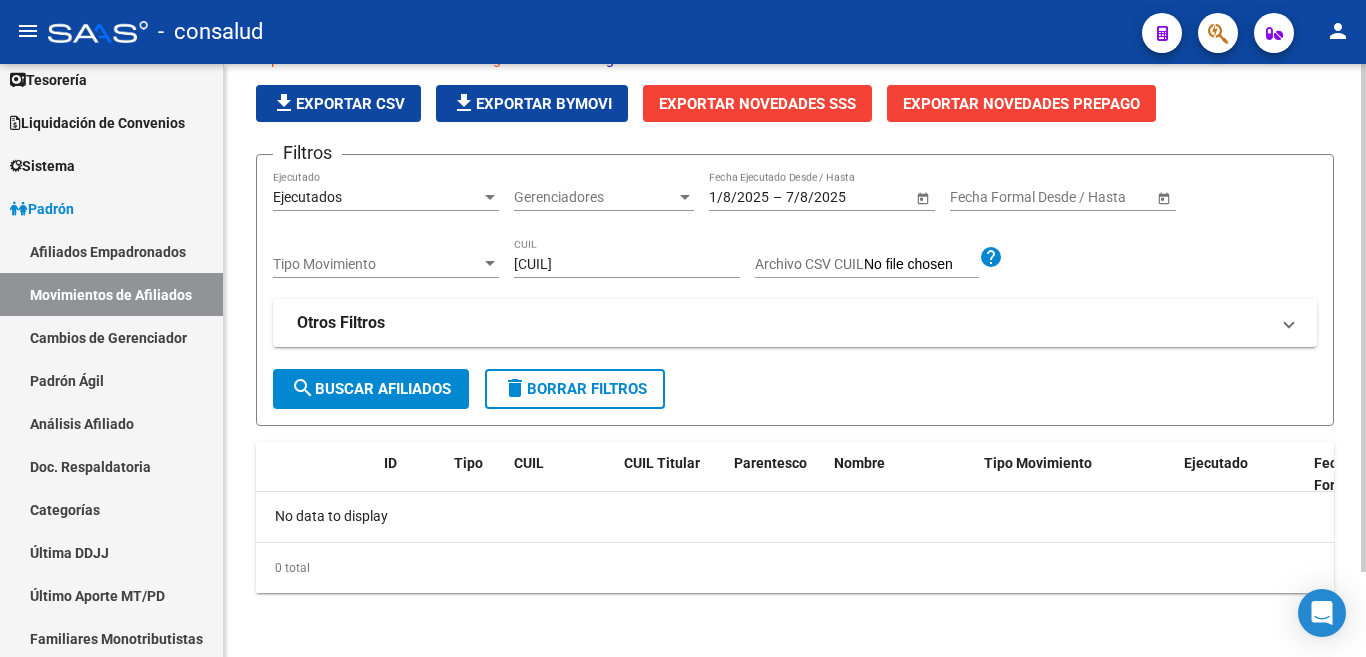 scroll, scrollTop: 99, scrollLeft: 0, axis: vertical 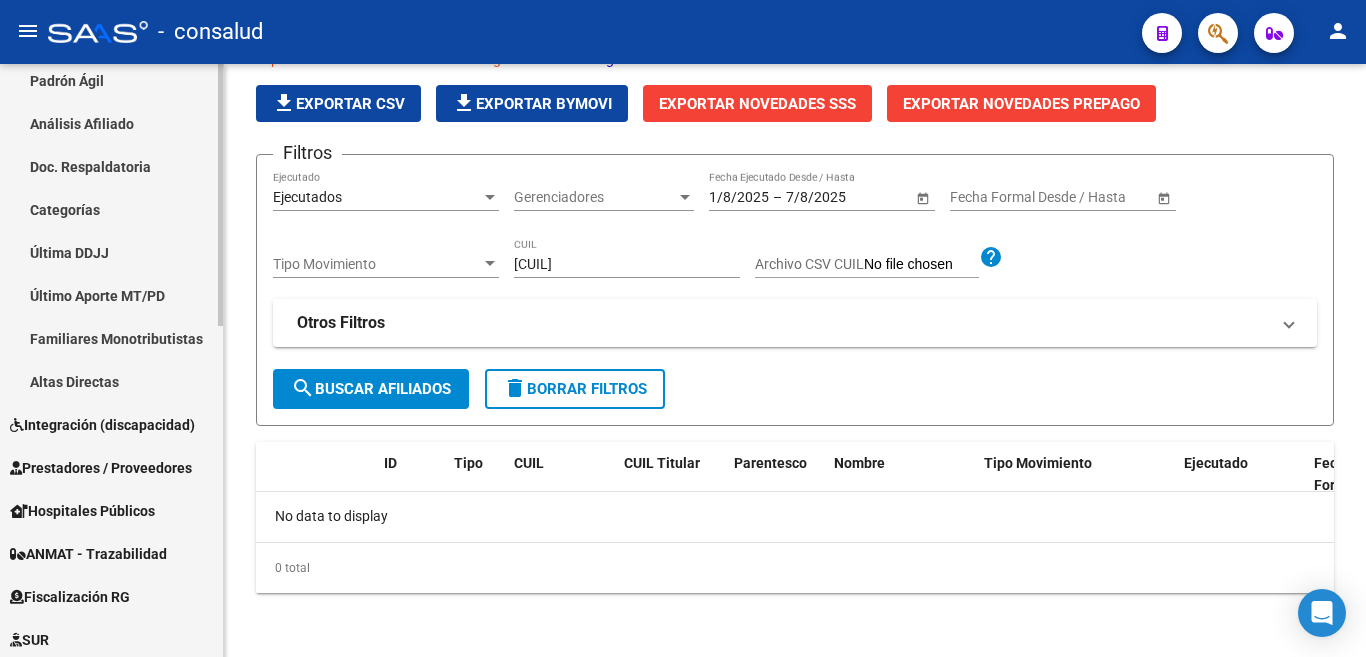 click on "Última DDJJ" at bounding box center [111, 252] 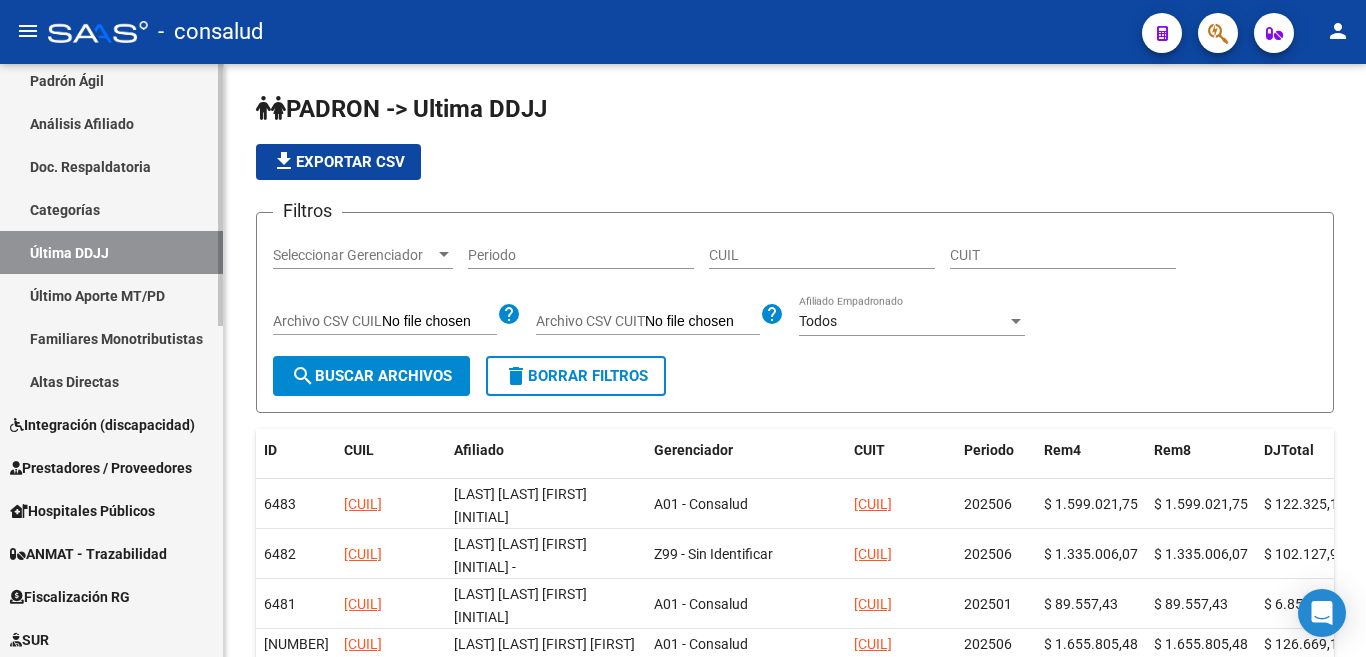 scroll, scrollTop: 0, scrollLeft: 0, axis: both 